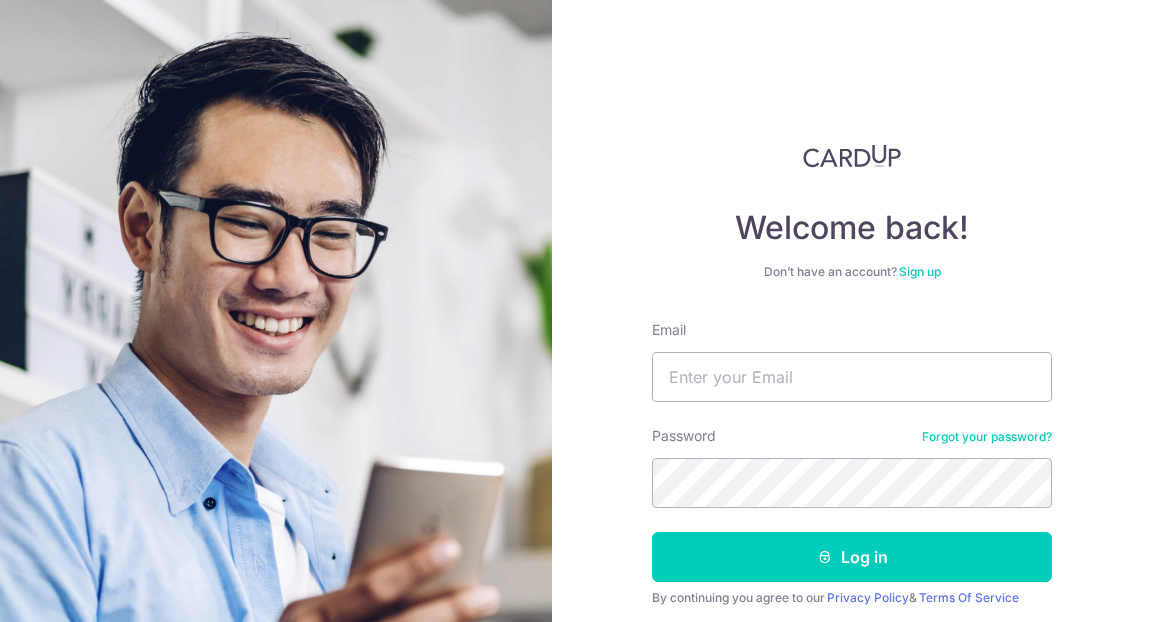scroll, scrollTop: 0, scrollLeft: 0, axis: both 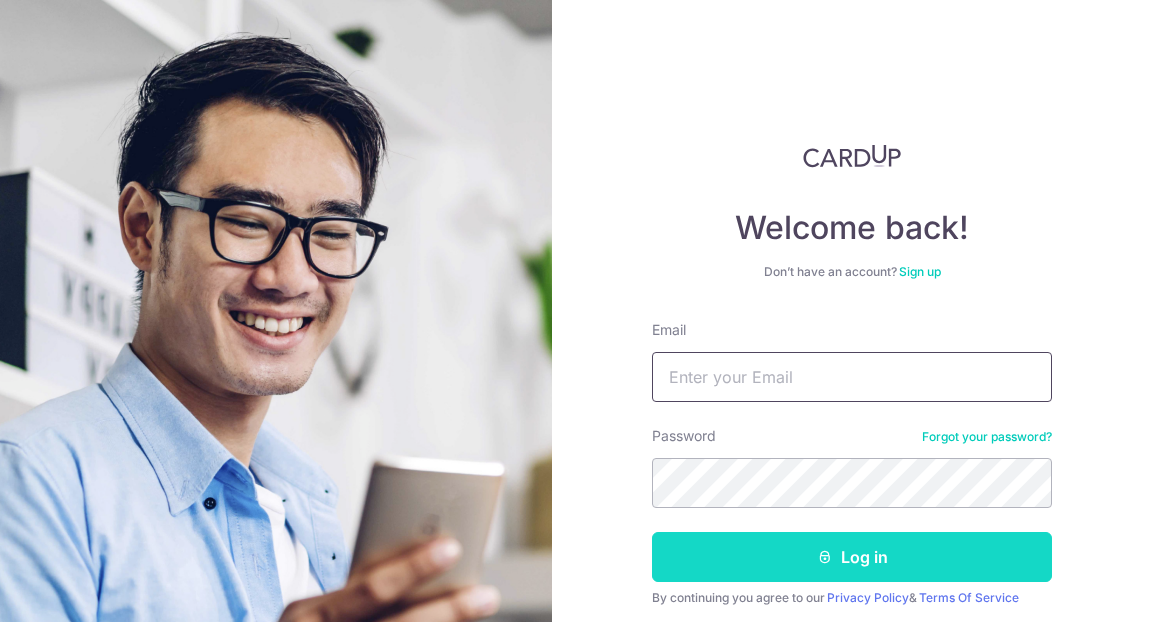 type on "[EMAIL]" 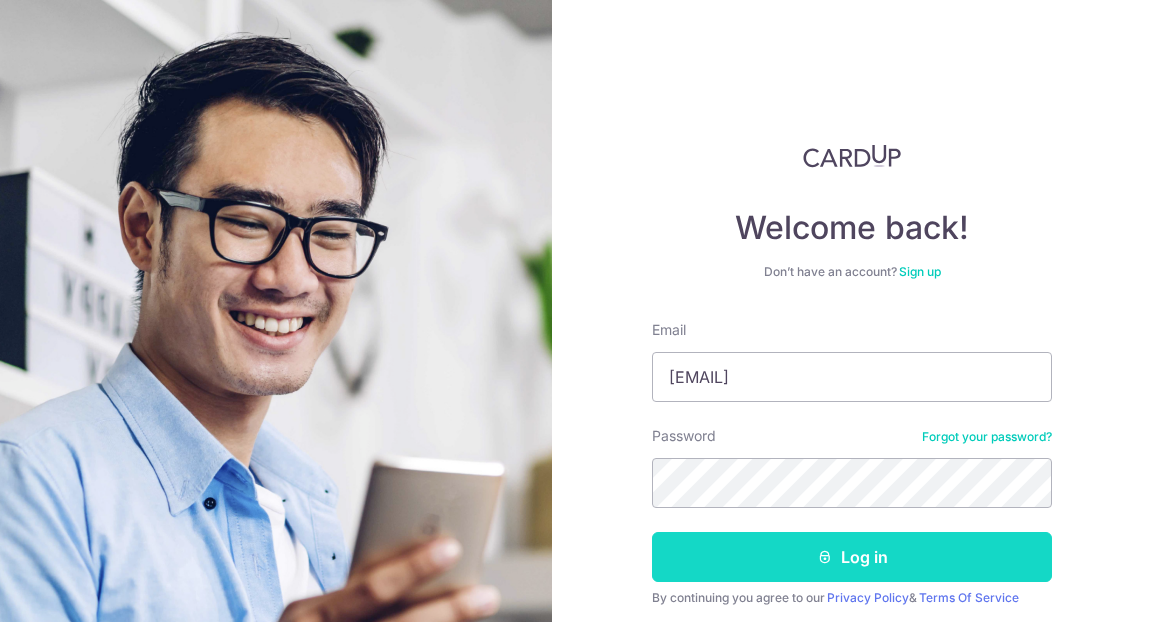 click on "Log in" at bounding box center [852, 557] 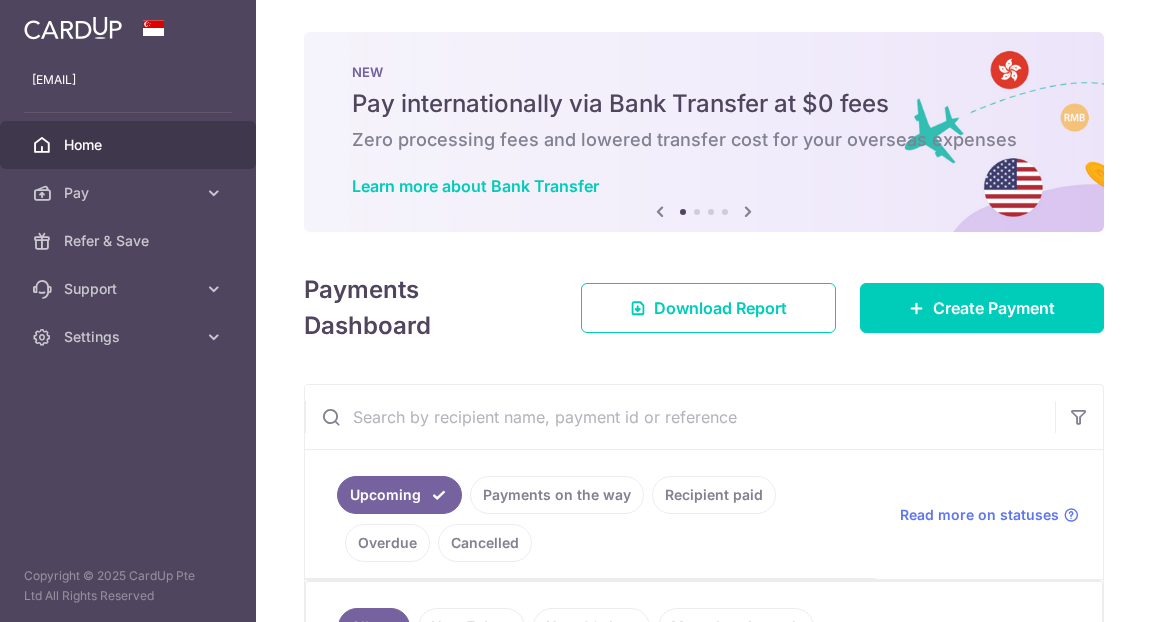 scroll, scrollTop: 0, scrollLeft: 0, axis: both 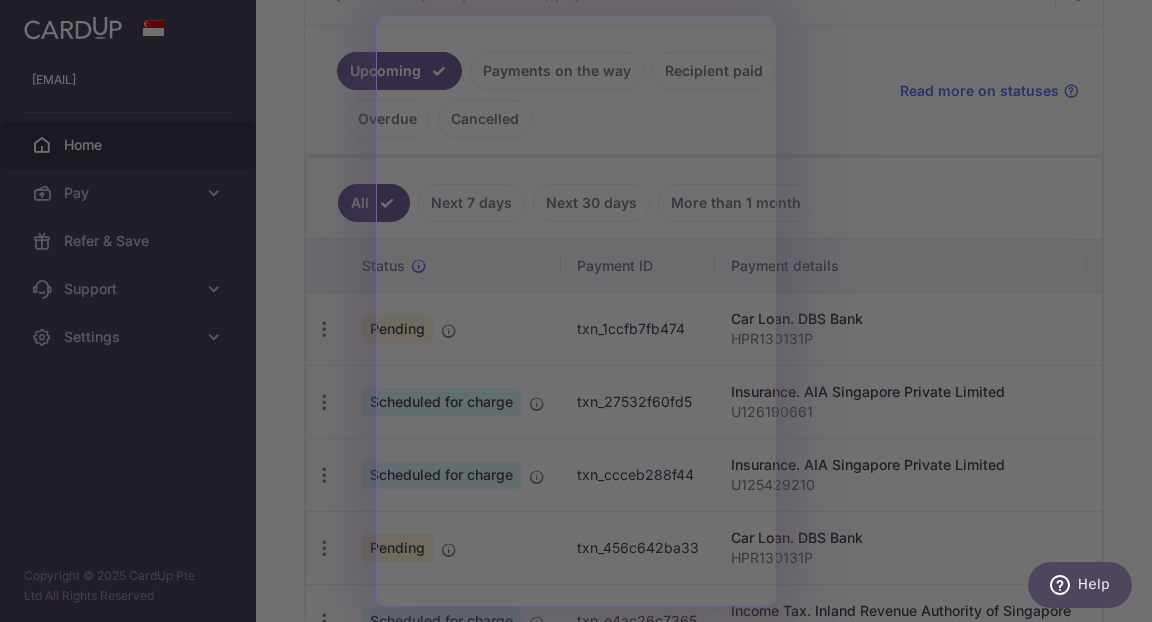 click at bounding box center (582, 314) 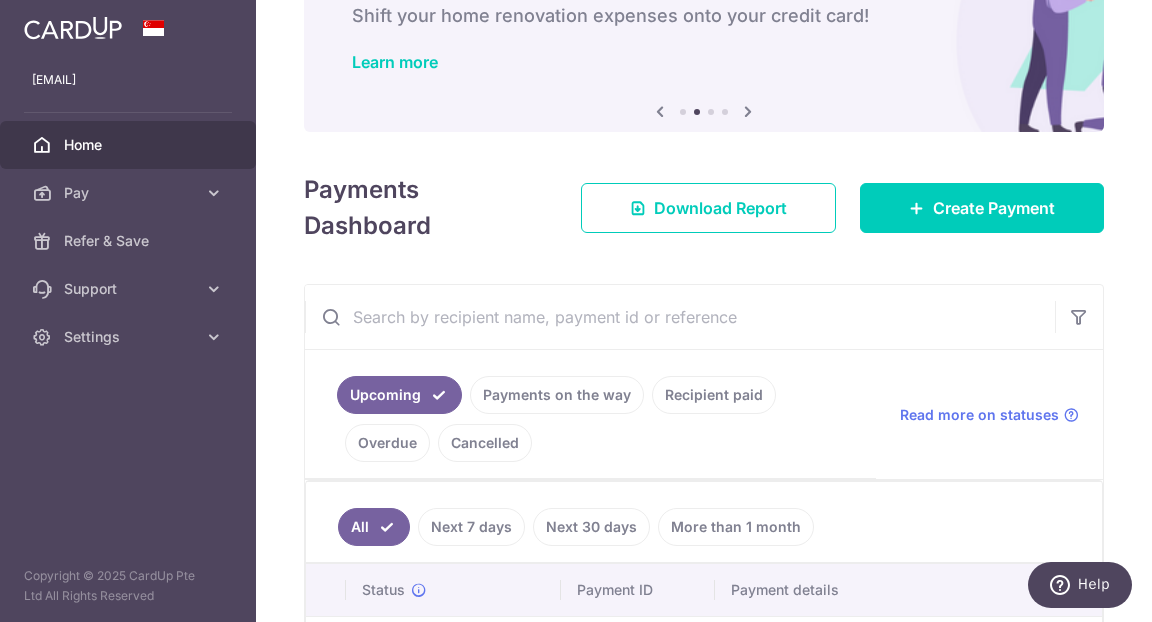 scroll, scrollTop: 0, scrollLeft: 0, axis: both 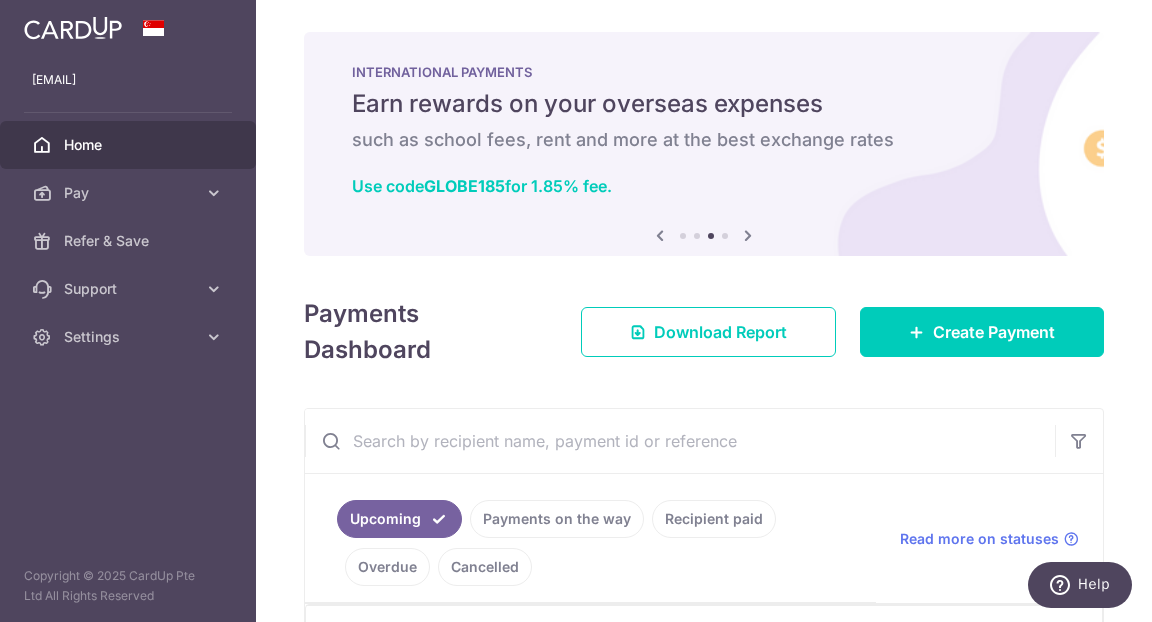 click at bounding box center [748, 235] 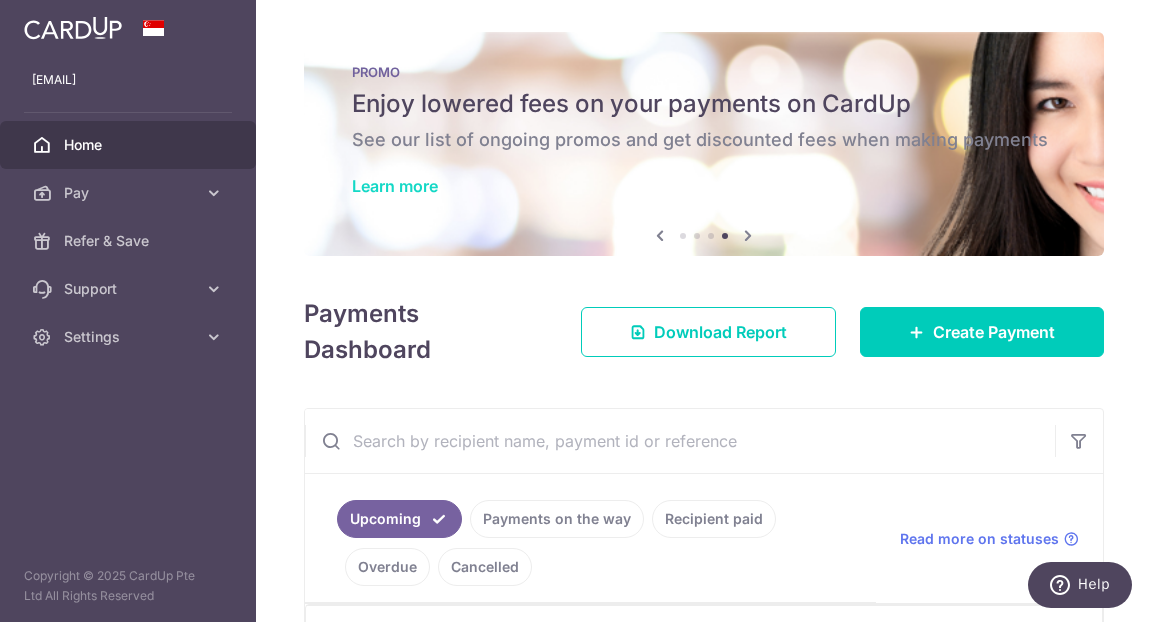 click on "Learn more" at bounding box center [395, 186] 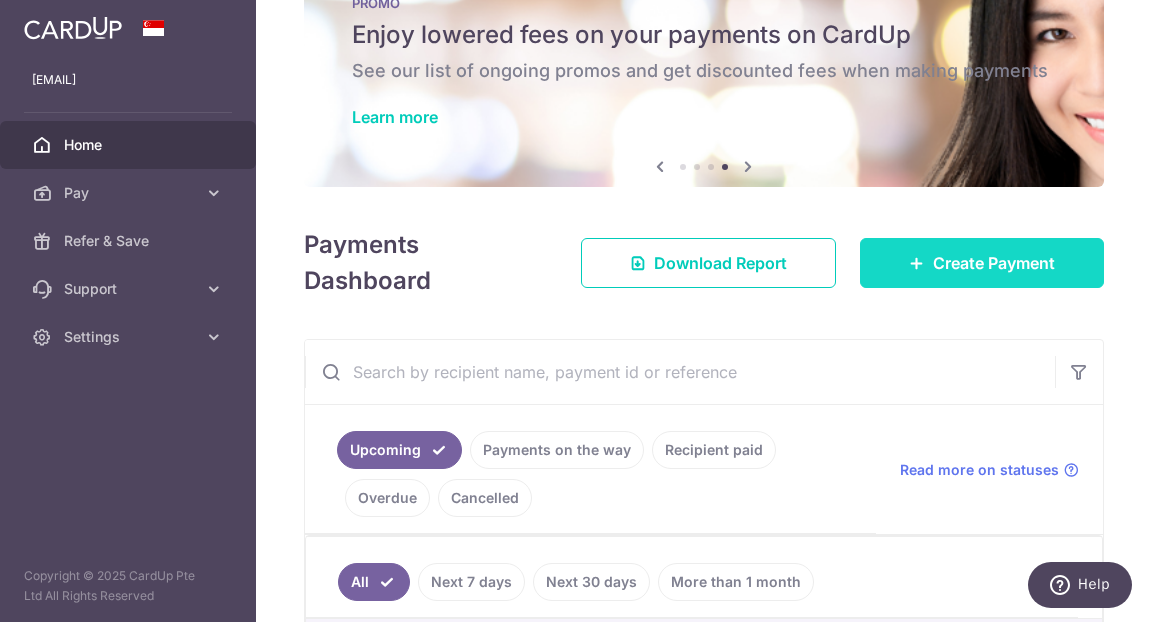 scroll, scrollTop: 60, scrollLeft: 0, axis: vertical 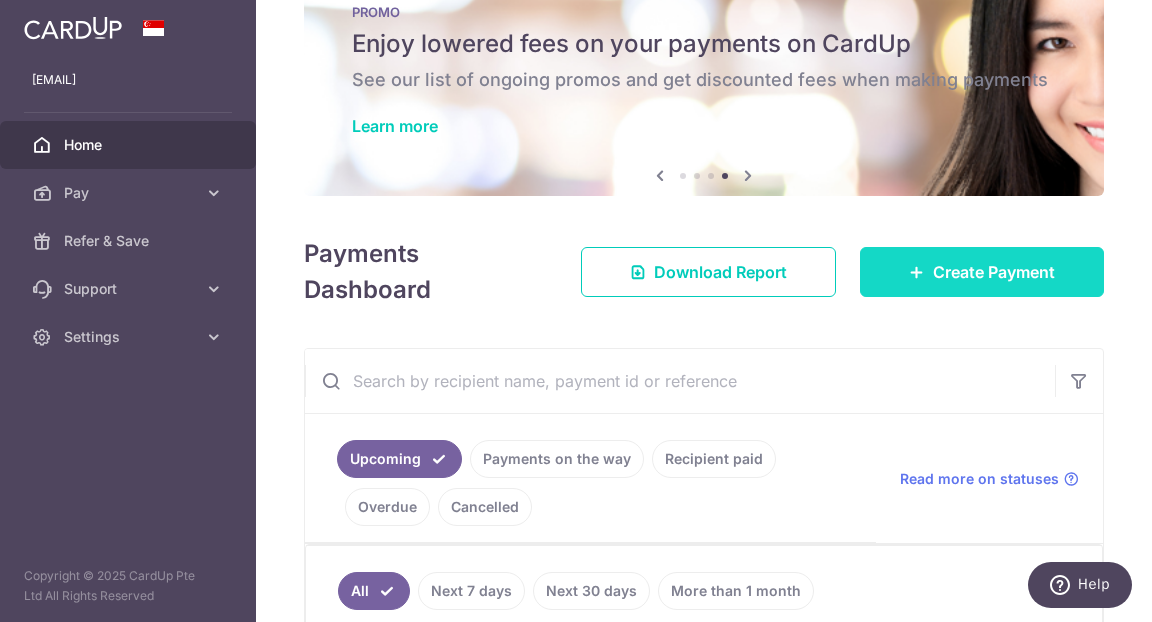 click on "Create Payment" at bounding box center [982, 272] 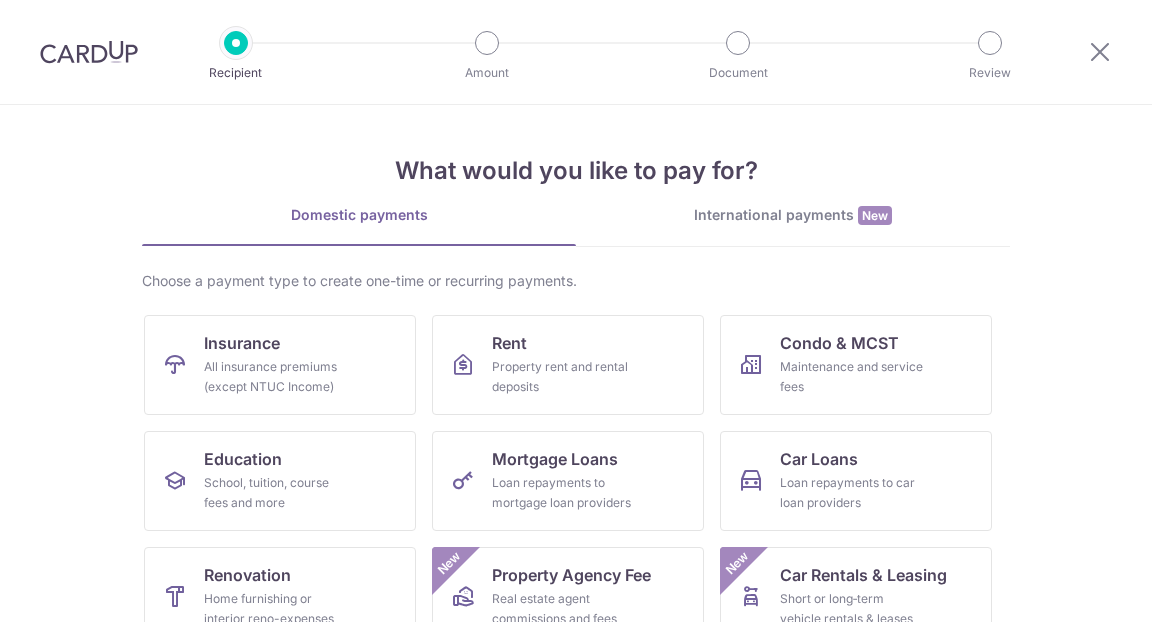 scroll, scrollTop: 0, scrollLeft: 0, axis: both 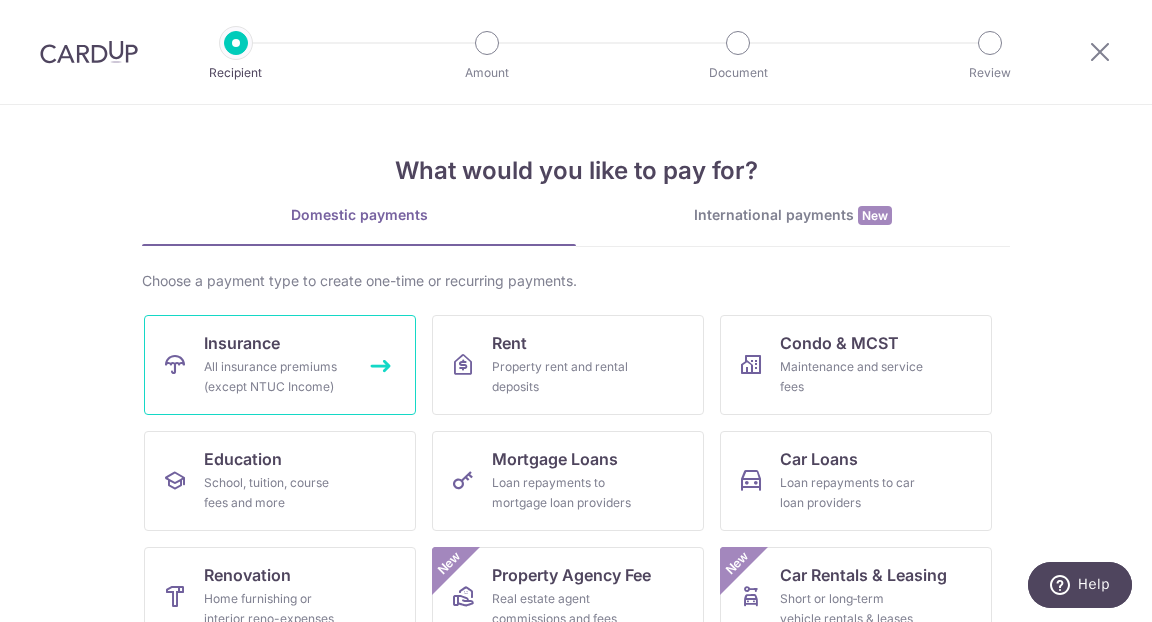 click on "All insurance premiums (except NTUC Income)" at bounding box center (276, 377) 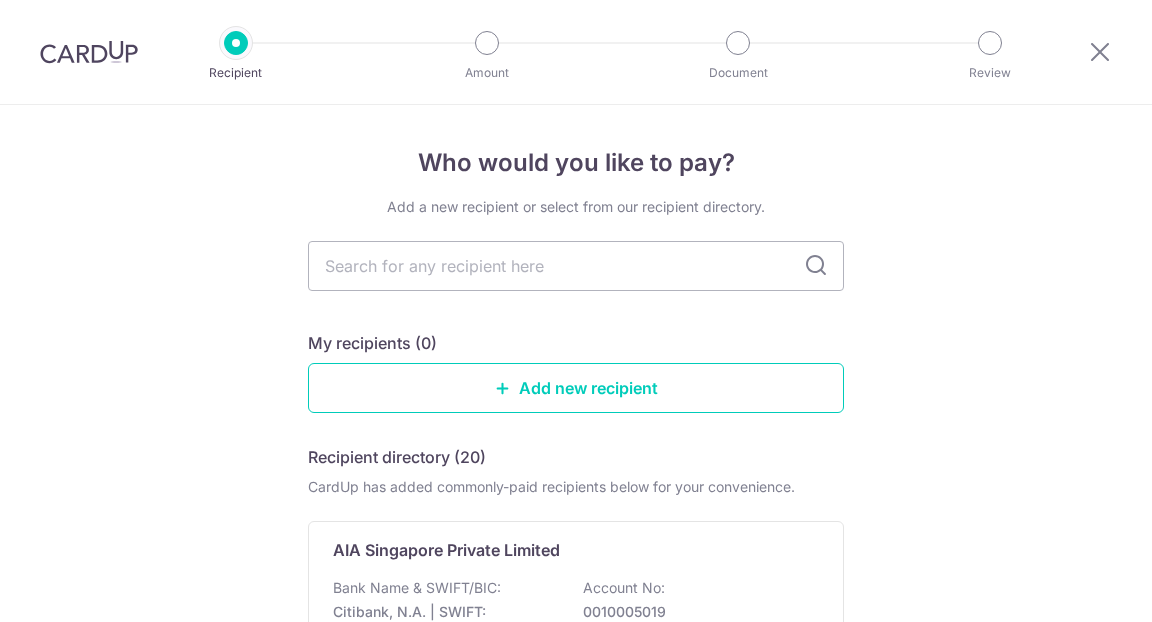 scroll, scrollTop: 0, scrollLeft: 0, axis: both 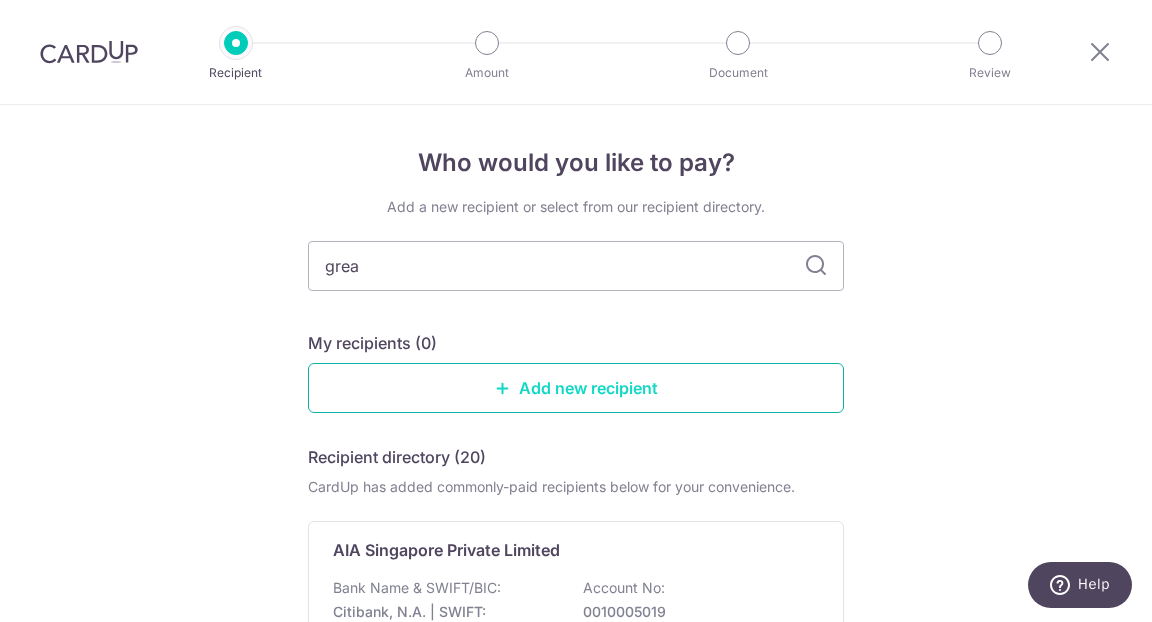 type on "great" 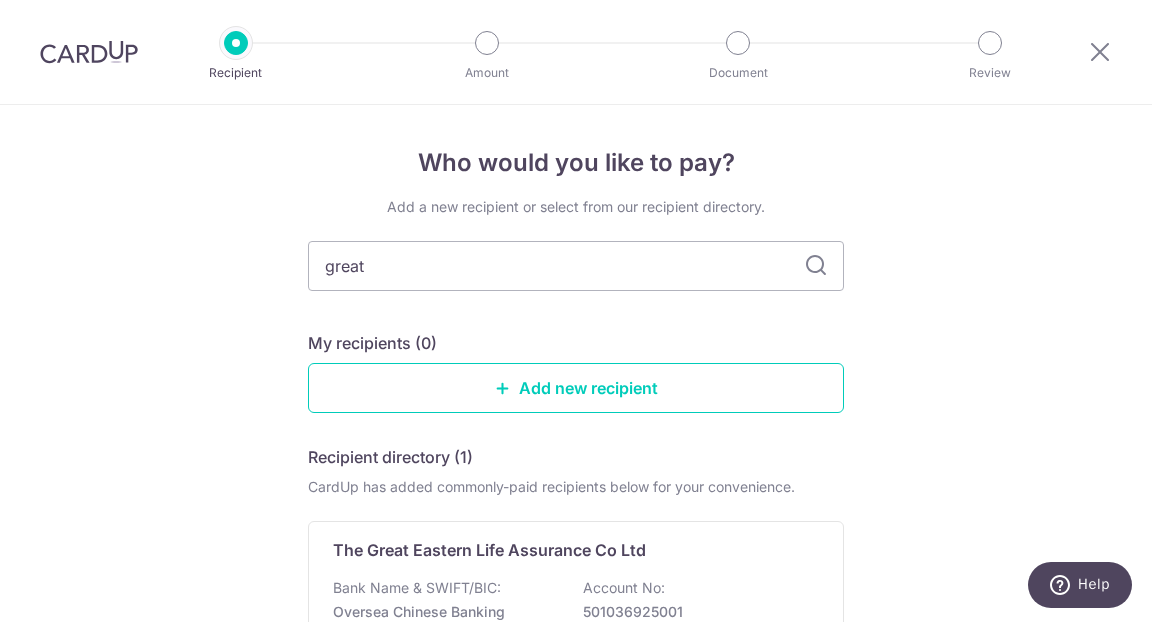 scroll, scrollTop: 140, scrollLeft: 0, axis: vertical 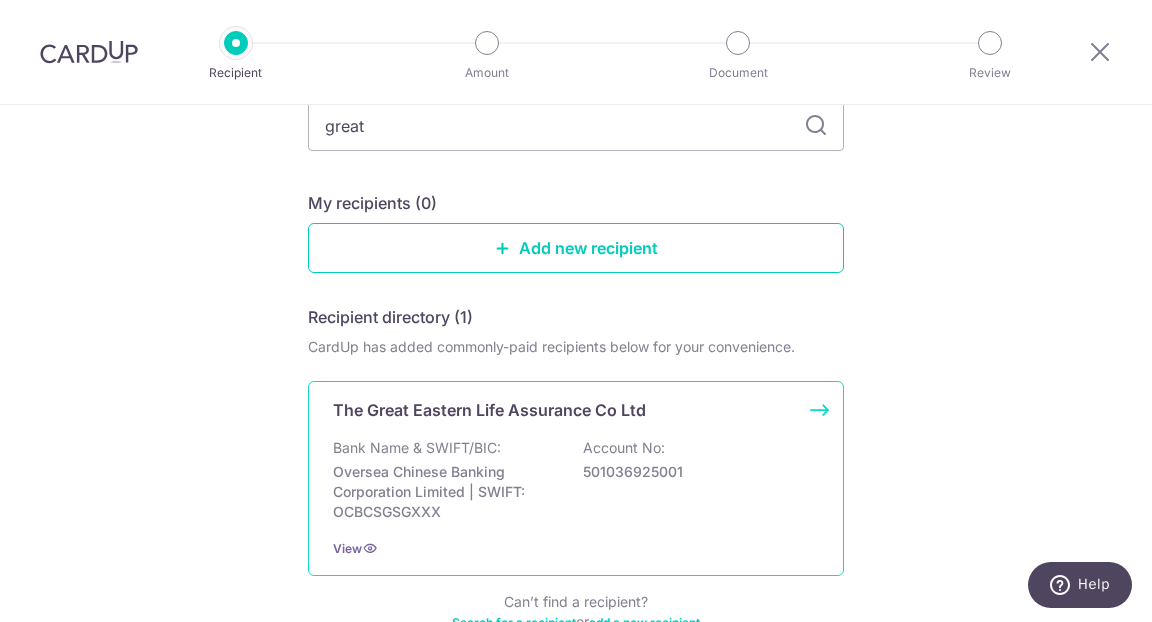 click on "The Great Eastern Life Assurance Co Ltd" at bounding box center [489, 410] 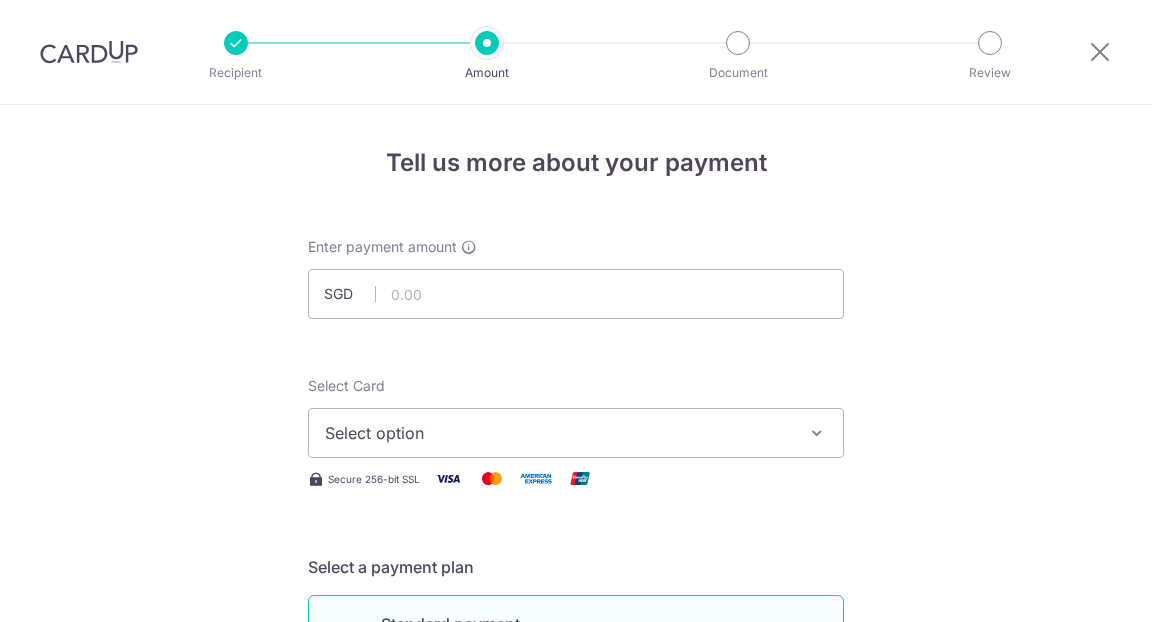 scroll, scrollTop: 0, scrollLeft: 0, axis: both 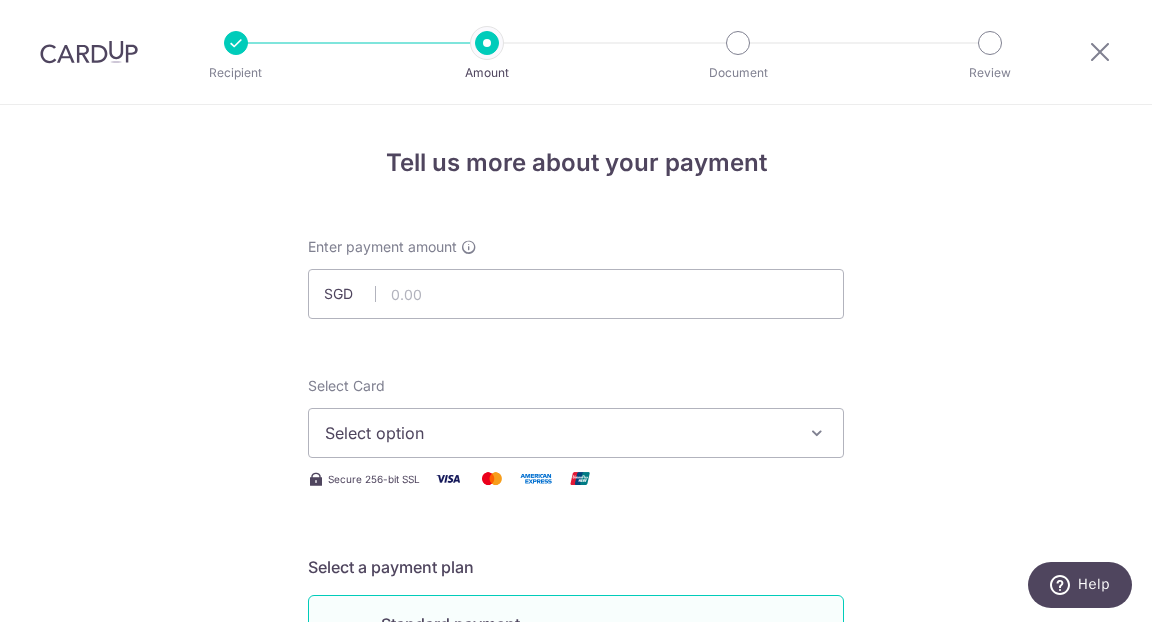 click on "Select option" at bounding box center [576, 433] 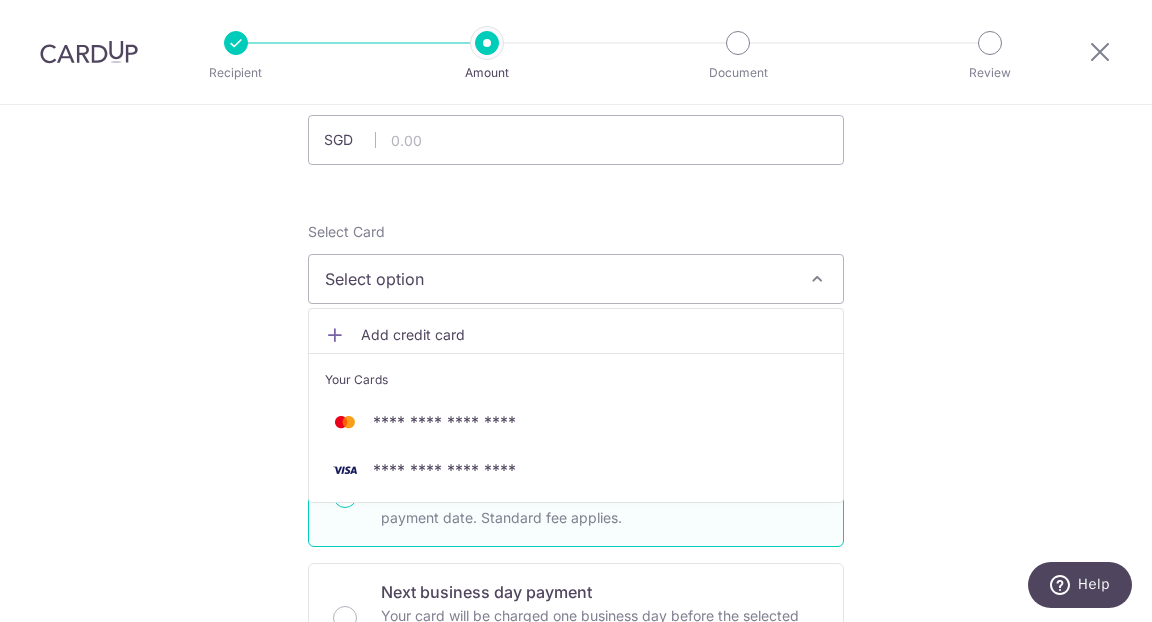 scroll, scrollTop: 147, scrollLeft: 0, axis: vertical 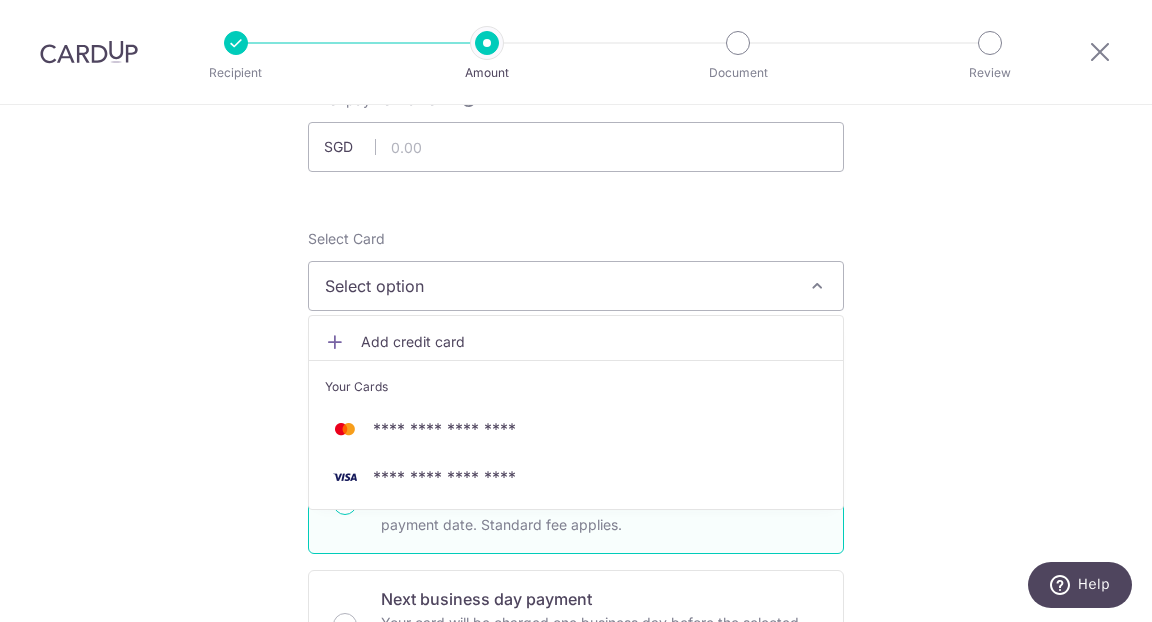 click on "Tell us more about your payment
Enter payment amount
SGD
Select Card
Select option
Add credit card
Your Cards
**** 8263
**** 0688
Secure 256-bit SSL
Text
New card details
Card
Secure 256-bit SSL" at bounding box center (576, 862) 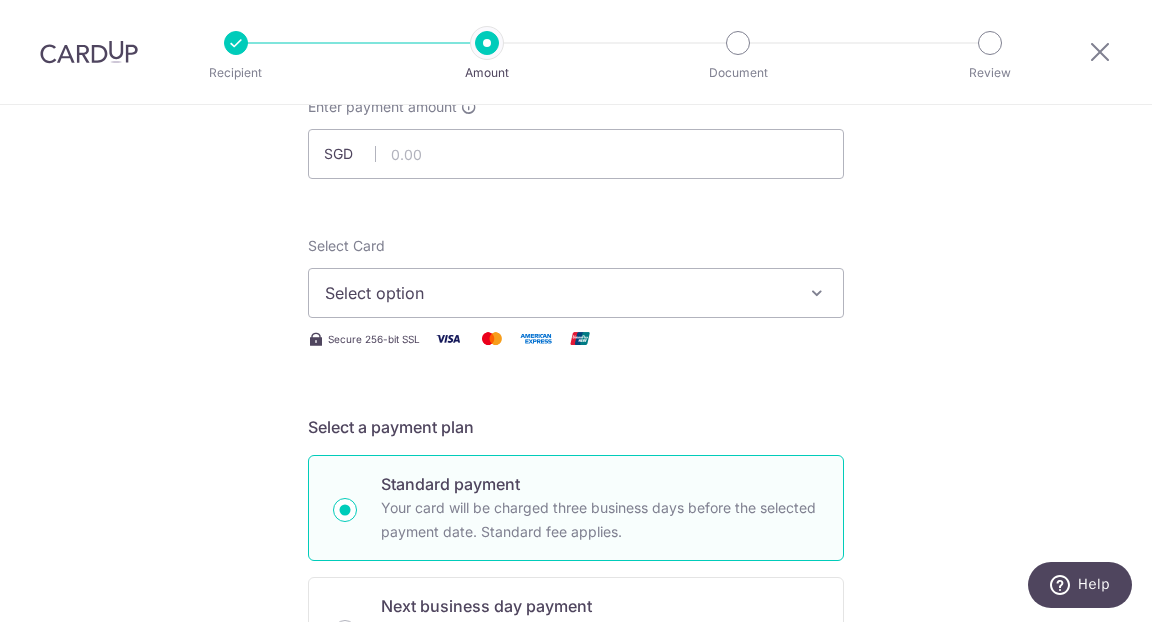 scroll, scrollTop: 9, scrollLeft: 0, axis: vertical 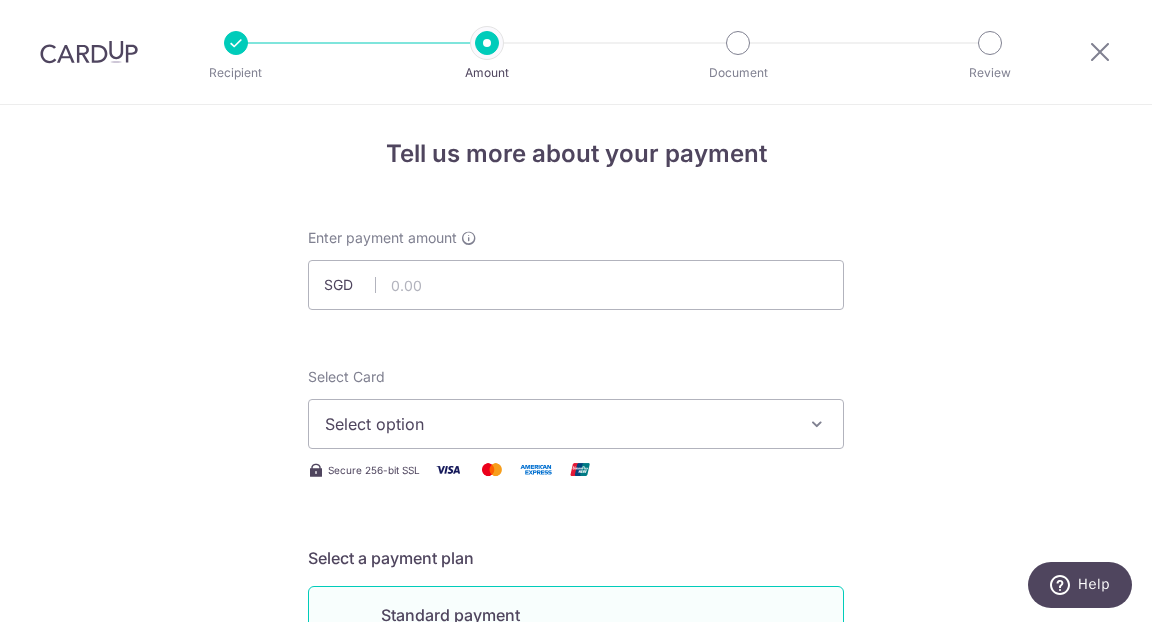 click at bounding box center (89, 52) 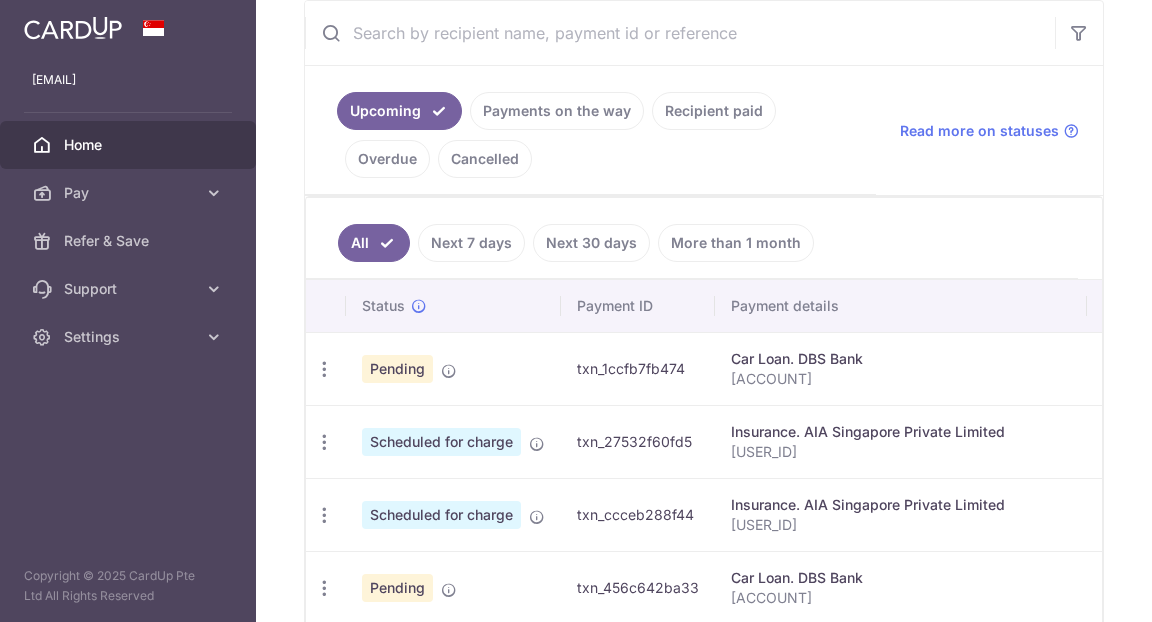 scroll, scrollTop: 399, scrollLeft: 0, axis: vertical 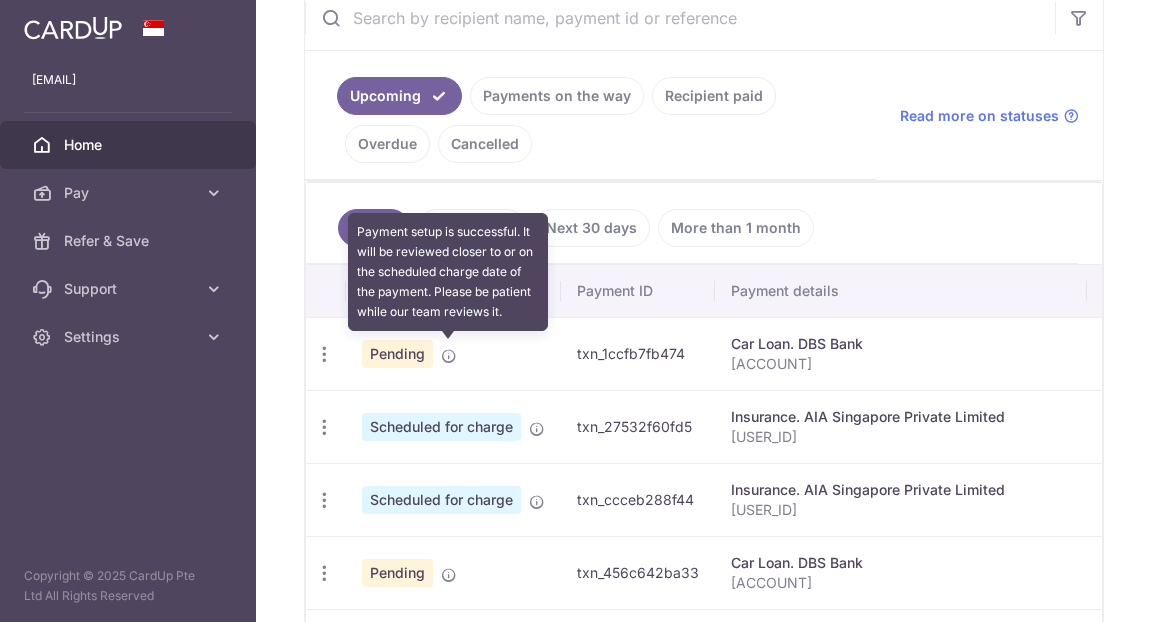 click at bounding box center [449, 356] 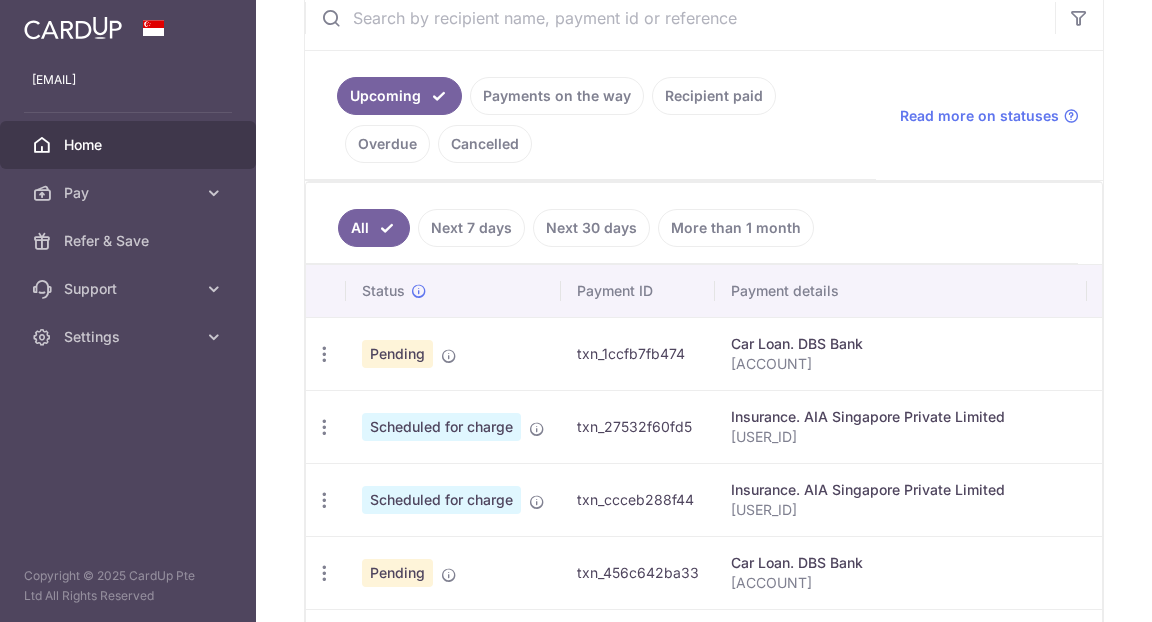 click on "txn_1ccfb7fb474" at bounding box center [638, 353] 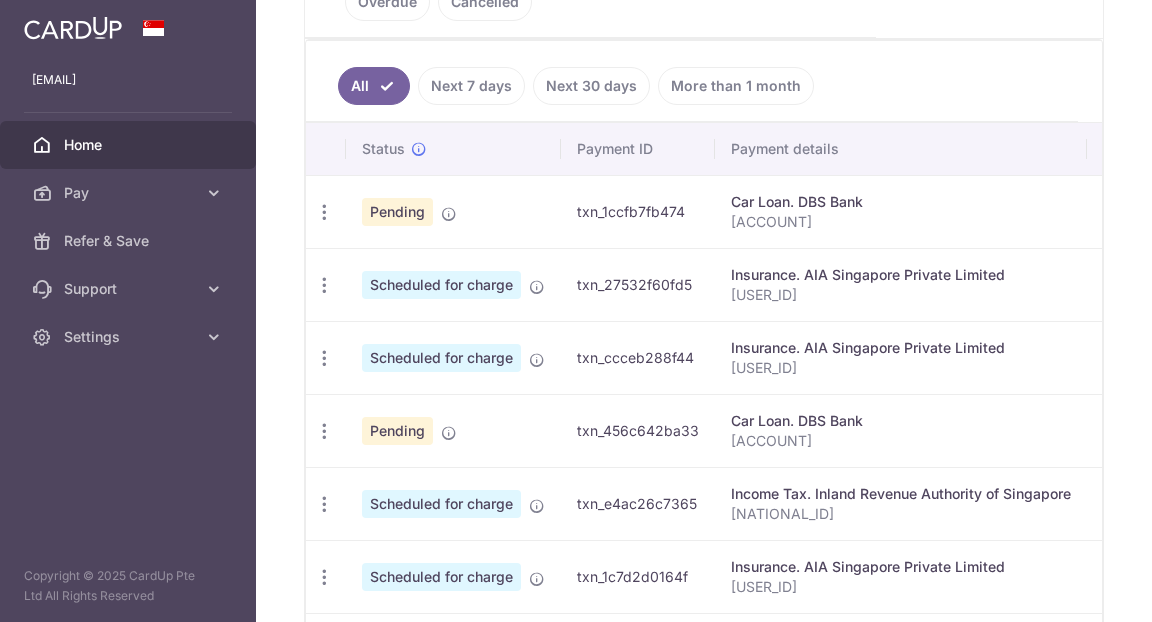 scroll, scrollTop: 540, scrollLeft: 0, axis: vertical 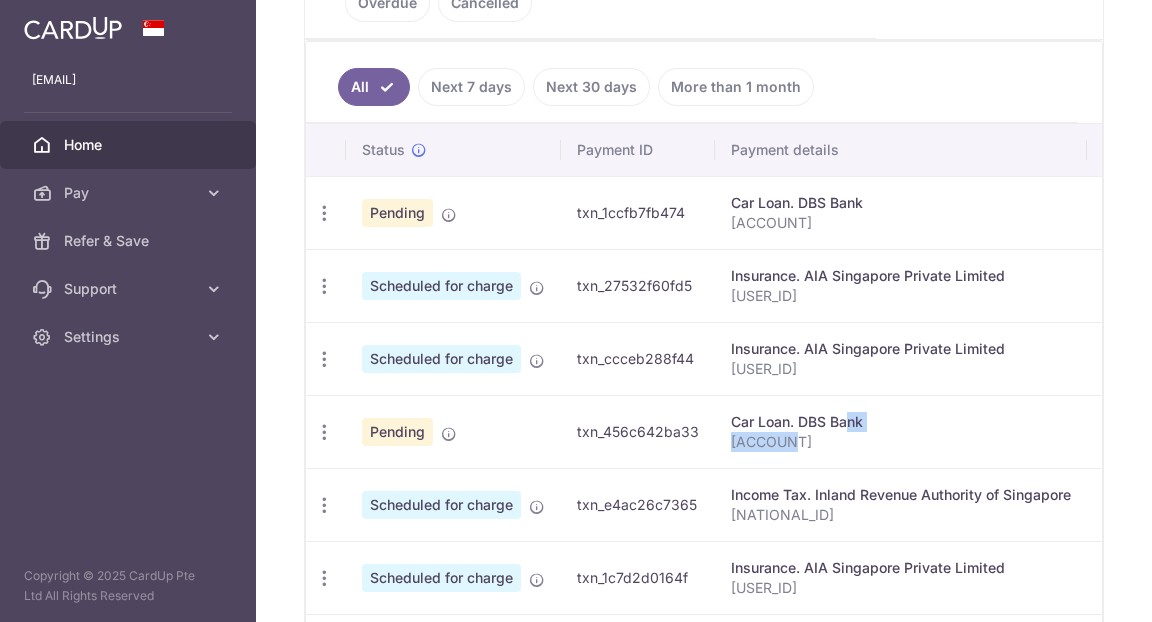 drag, startPoint x: 782, startPoint y: 415, endPoint x: 787, endPoint y: 430, distance: 15.811388 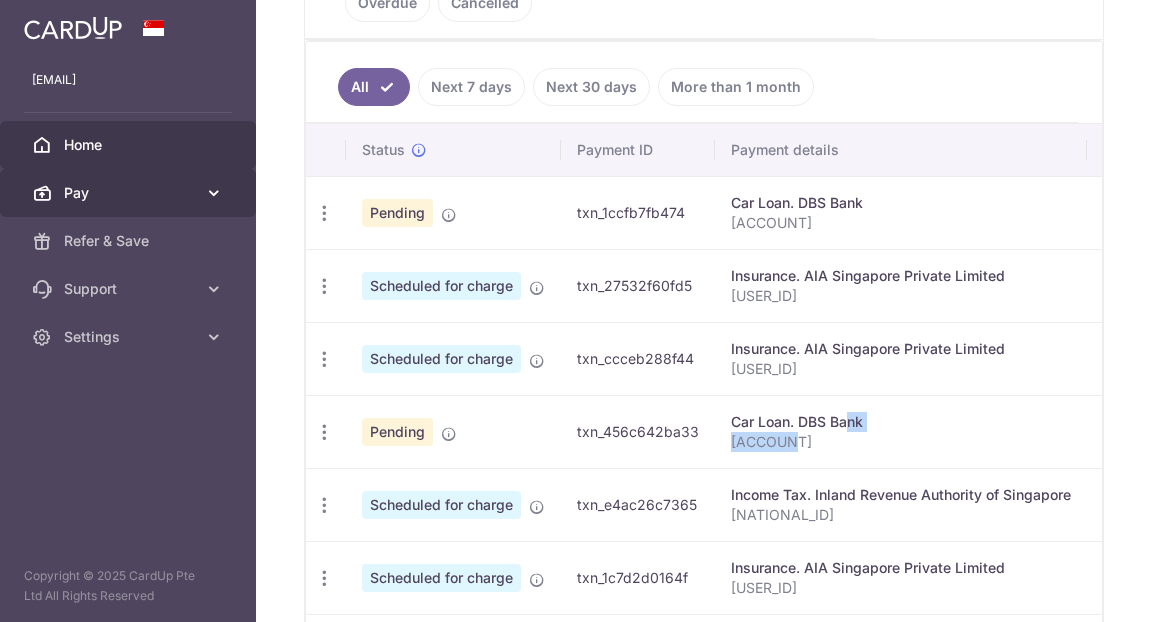 click at bounding box center (214, 193) 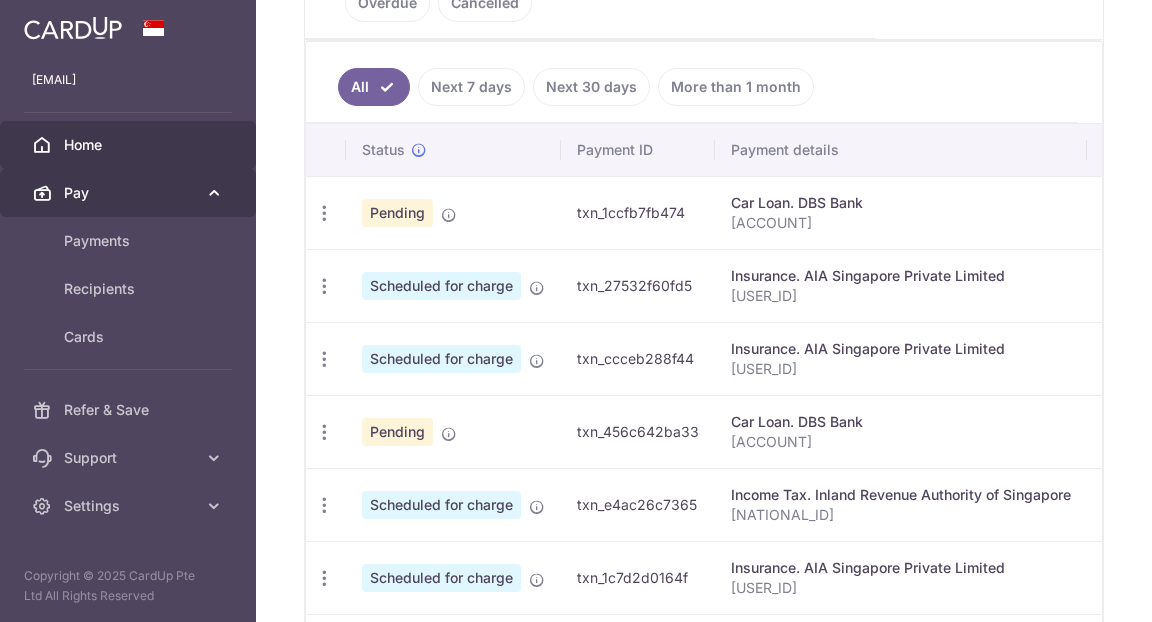 click at bounding box center (214, 193) 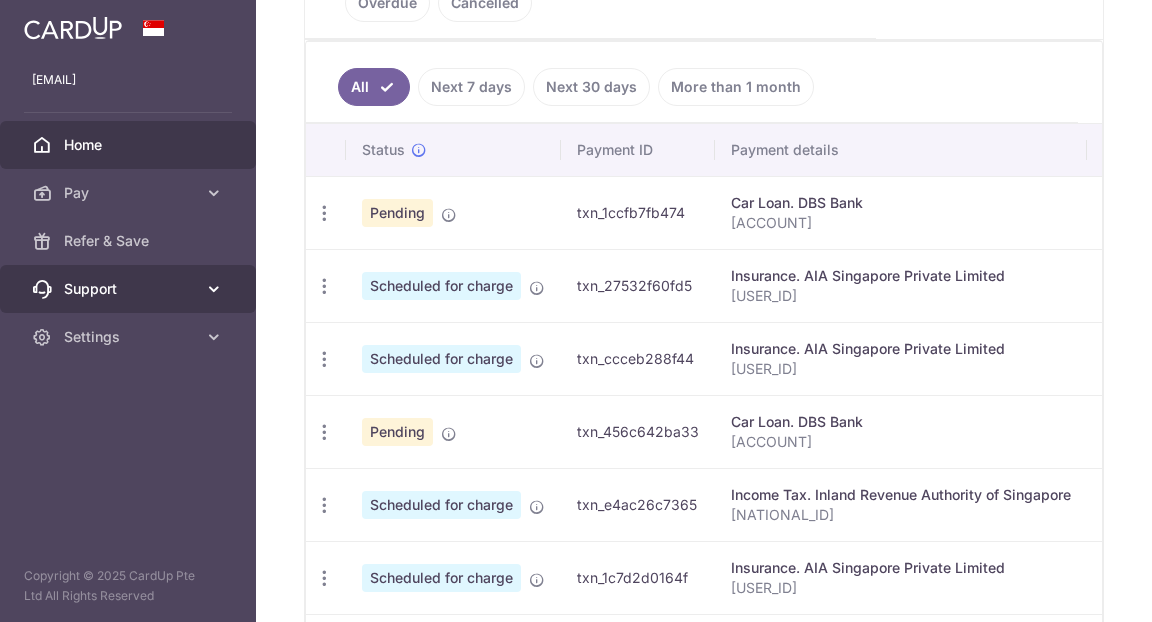 click at bounding box center (214, 289) 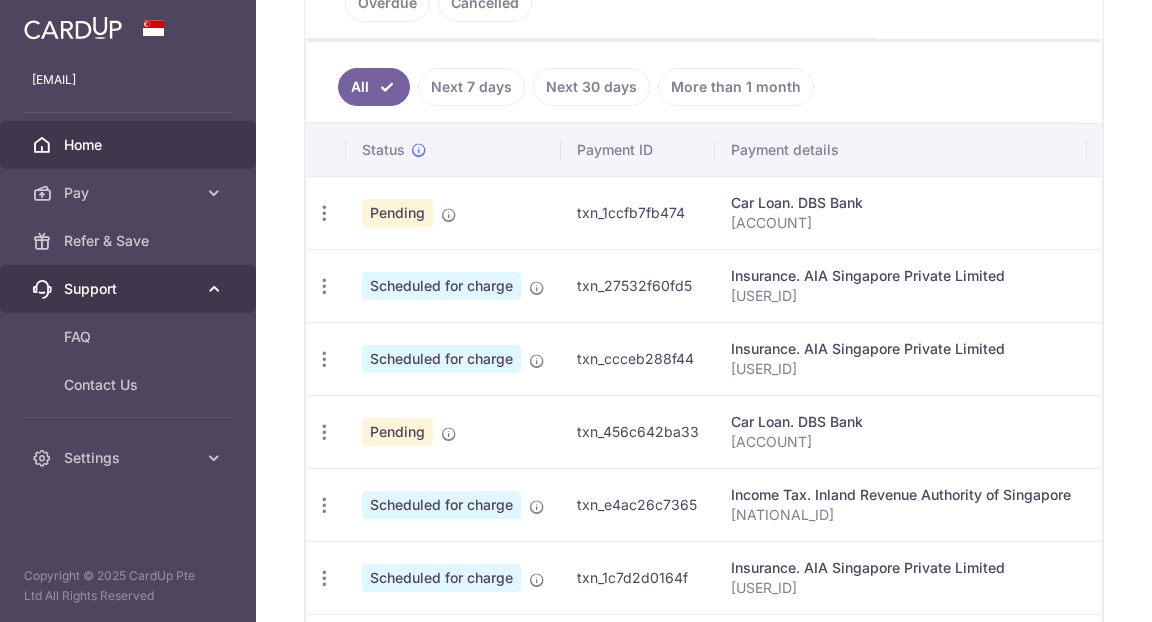 click at bounding box center (214, 289) 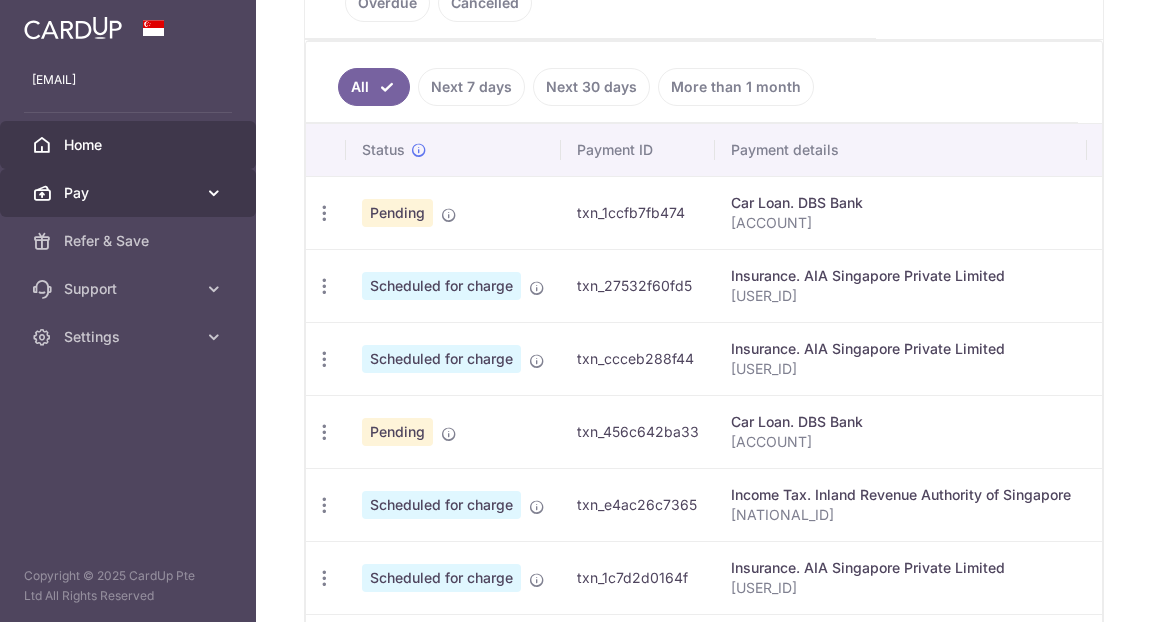 click at bounding box center (214, 193) 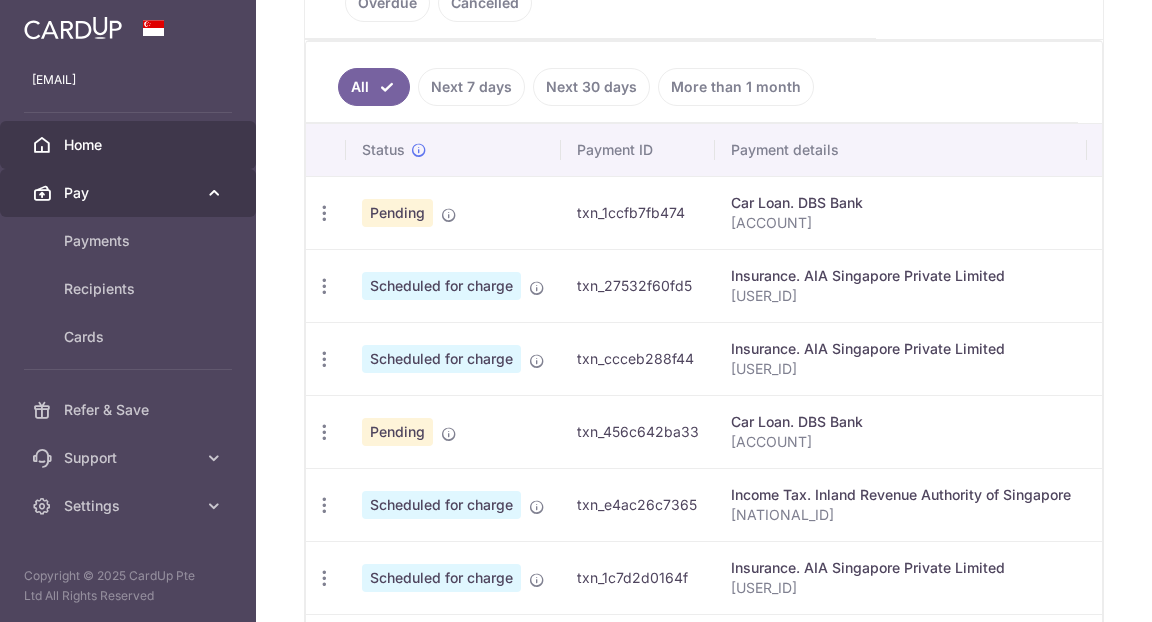 click at bounding box center (214, 193) 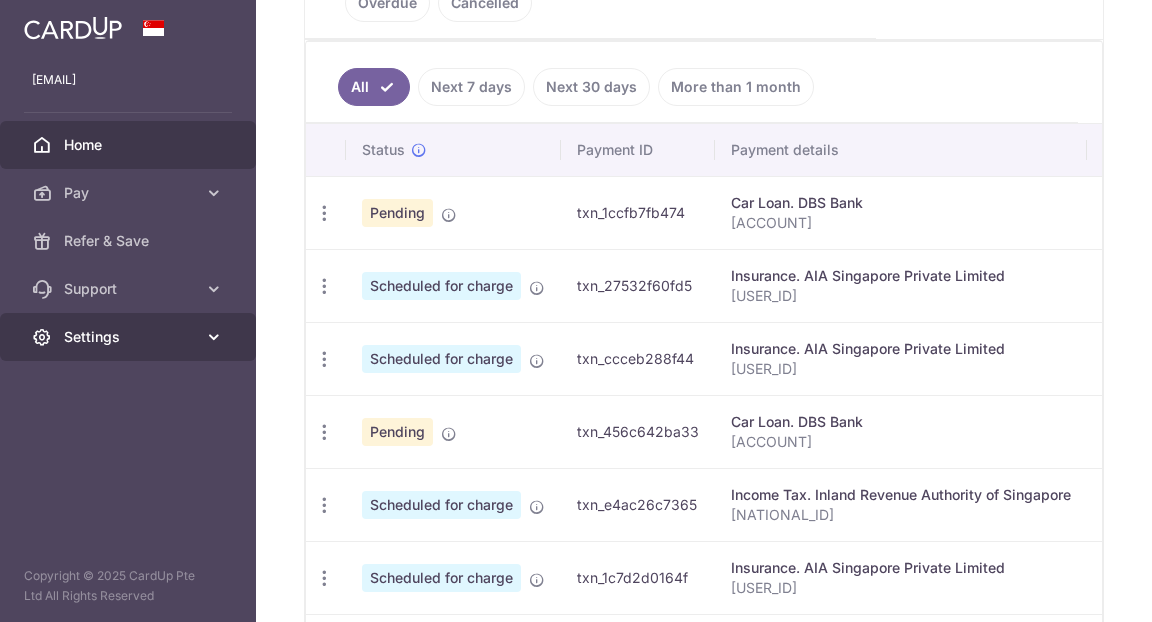 click at bounding box center [214, 337] 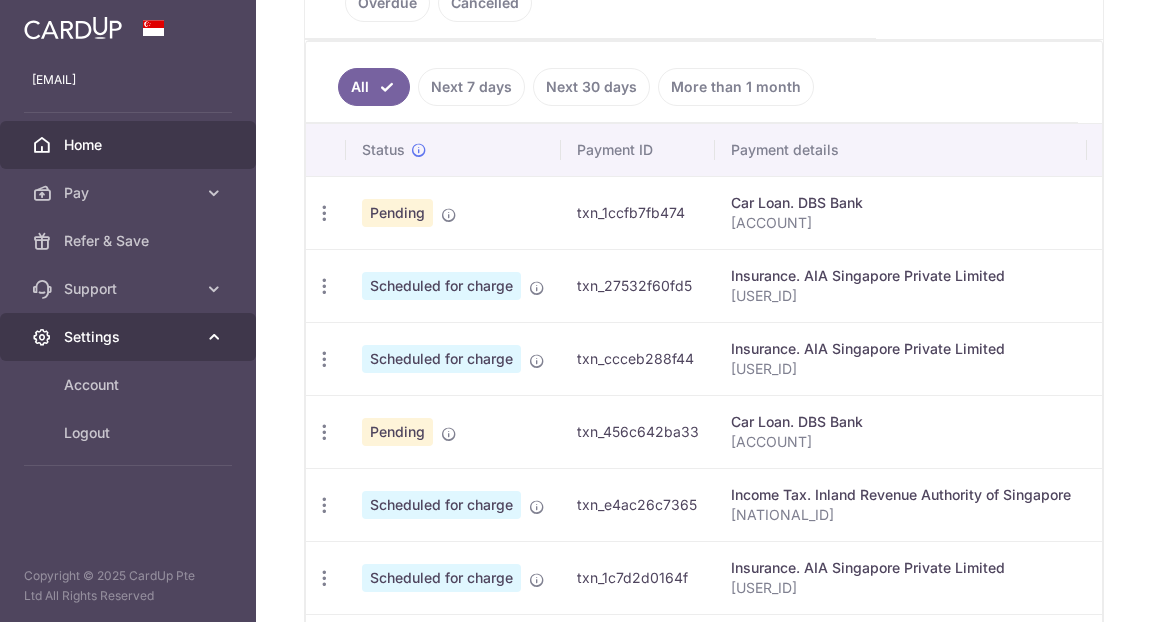 click at bounding box center [214, 337] 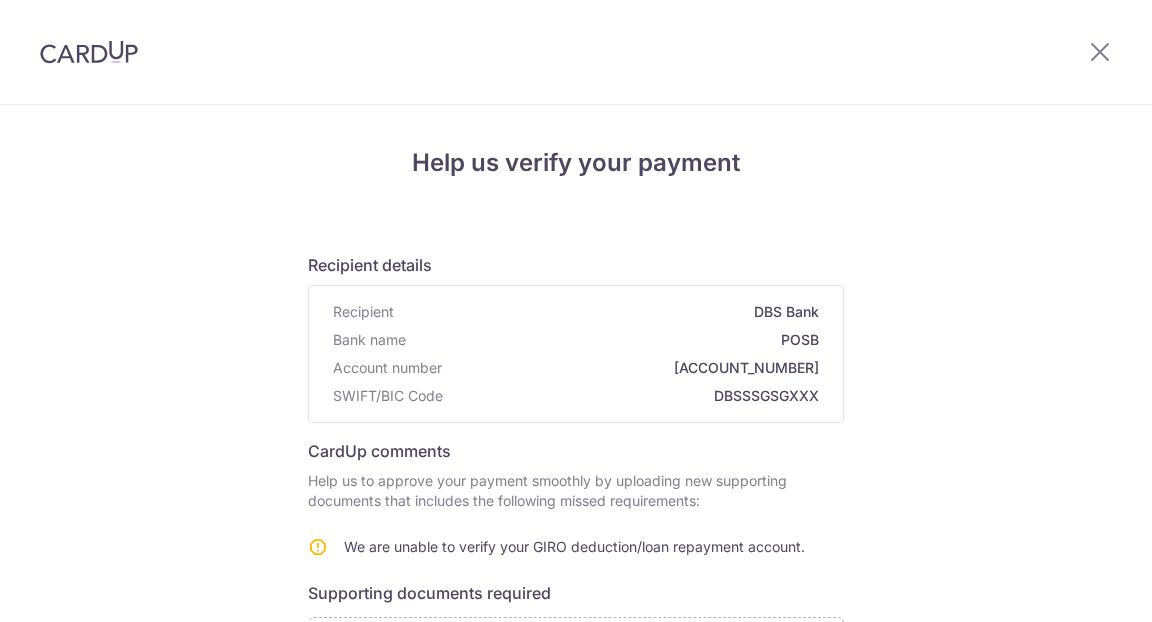 scroll, scrollTop: 0, scrollLeft: 0, axis: both 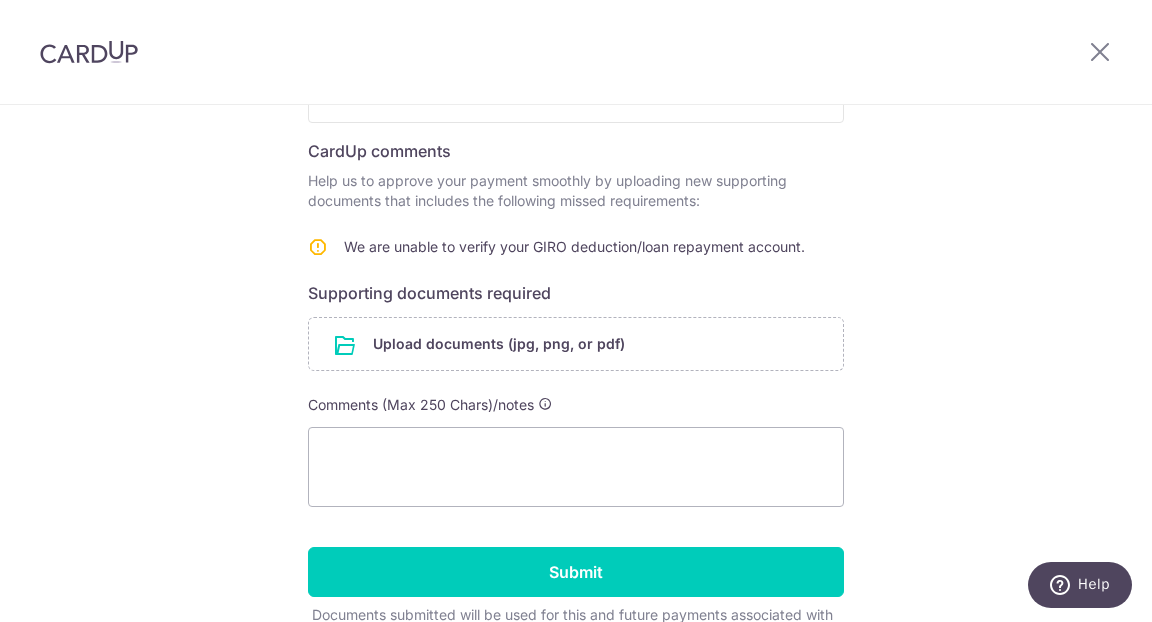click on "Help us verify your payment
Recipient details
Recipient
[ORGANIZATION]
Bank name
[ORGANIZATION]
Account number
[ACCOUNT_NUMBER]
SWIFT/BIC Code
DBSSSGSGXXX
CardUp comments
Help us to approve your payment smoothly by uploading new supporting documents that includes the following missed requirements:
We are unable to verify your GIRO deduction/loan repayment account.
Supporting documents required
Upload documents (jpg, png, or pdf)
Comments (Max 250 Chars)/notes
Submit" at bounding box center [576, 272] 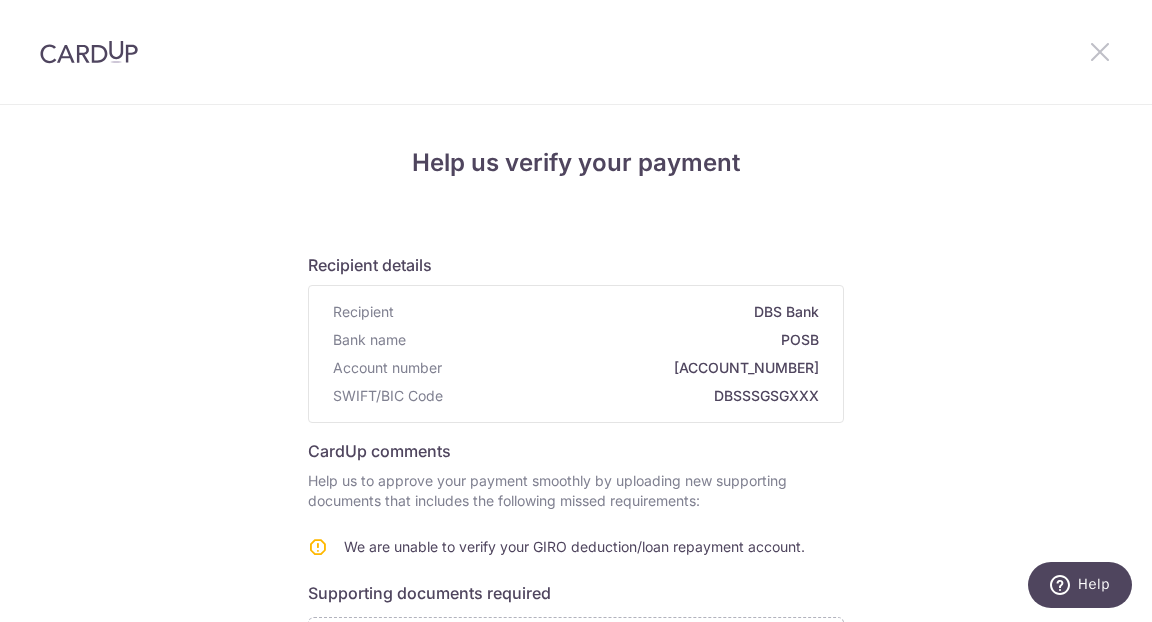 click at bounding box center (1100, 51) 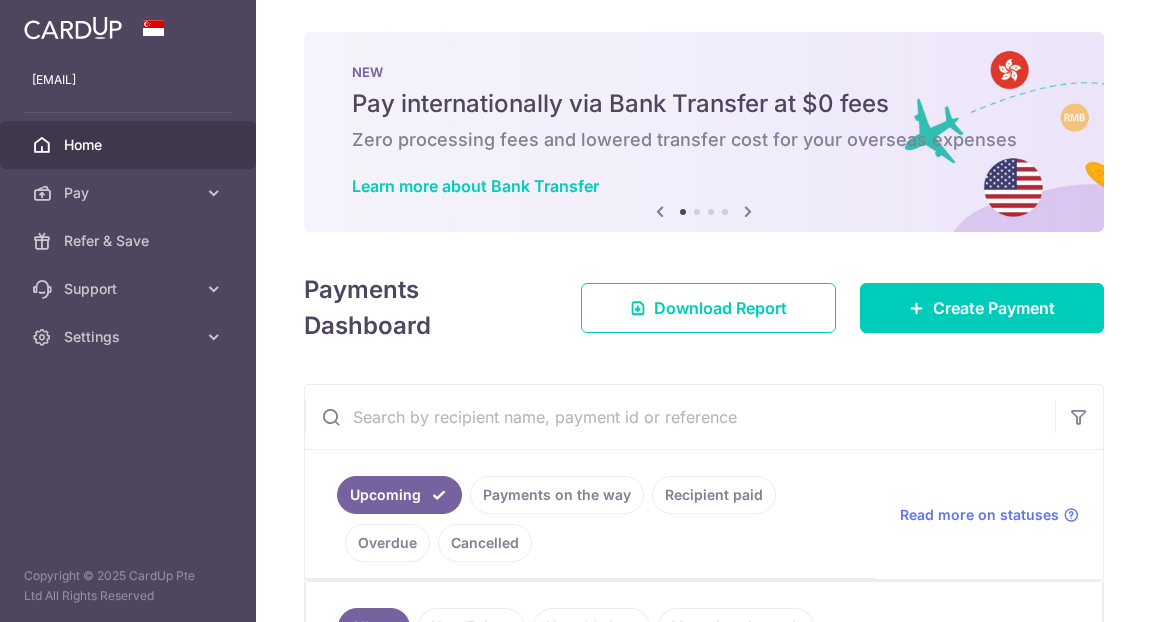 scroll, scrollTop: 0, scrollLeft: 0, axis: both 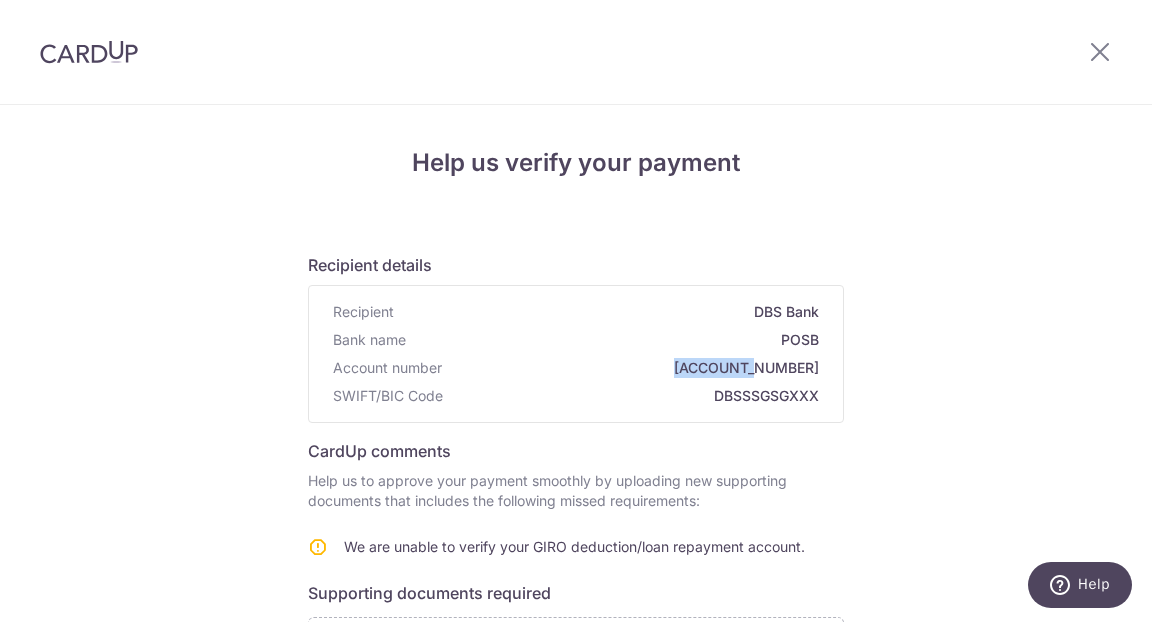 drag, startPoint x: 745, startPoint y: 365, endPoint x: 820, endPoint y: 366, distance: 75.00667 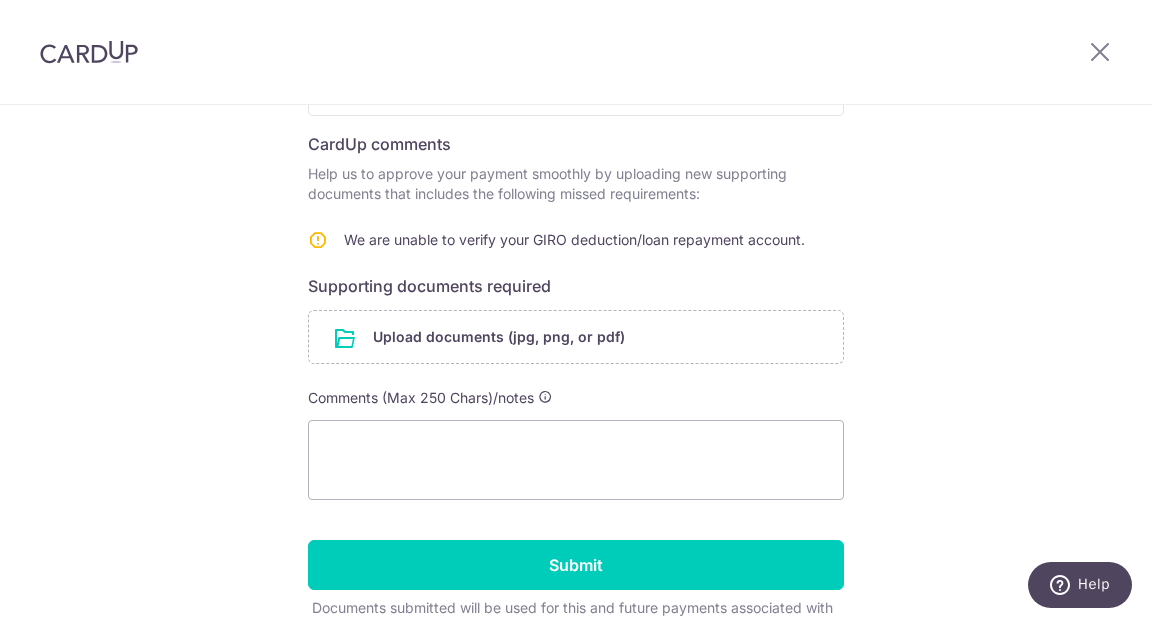 scroll, scrollTop: 307, scrollLeft: 0, axis: vertical 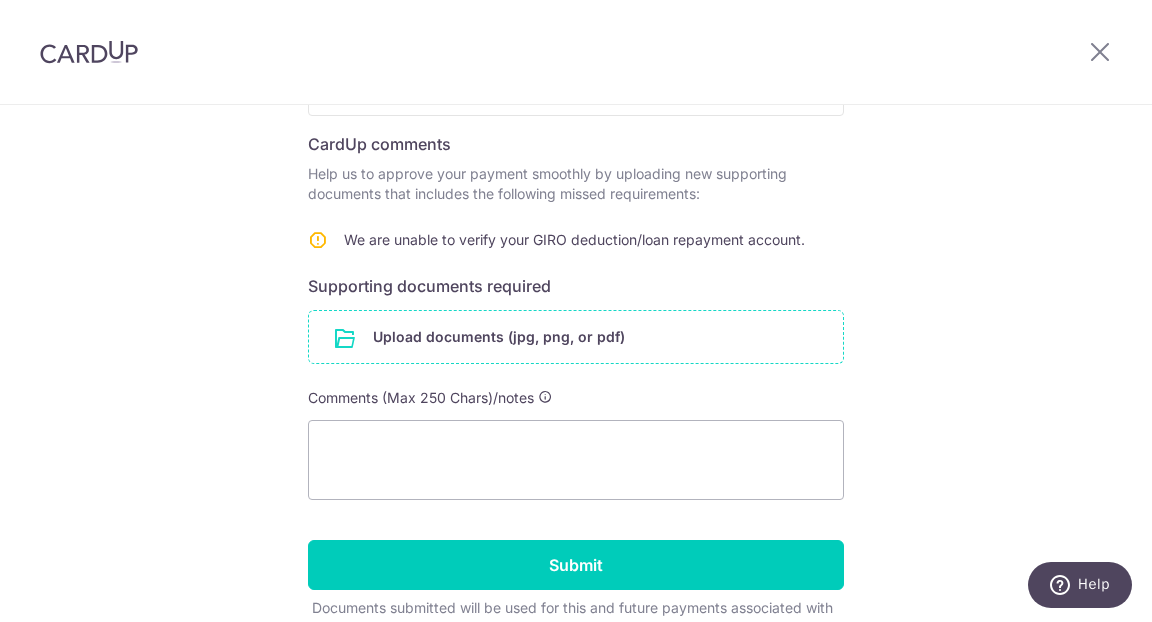 click at bounding box center [576, 337] 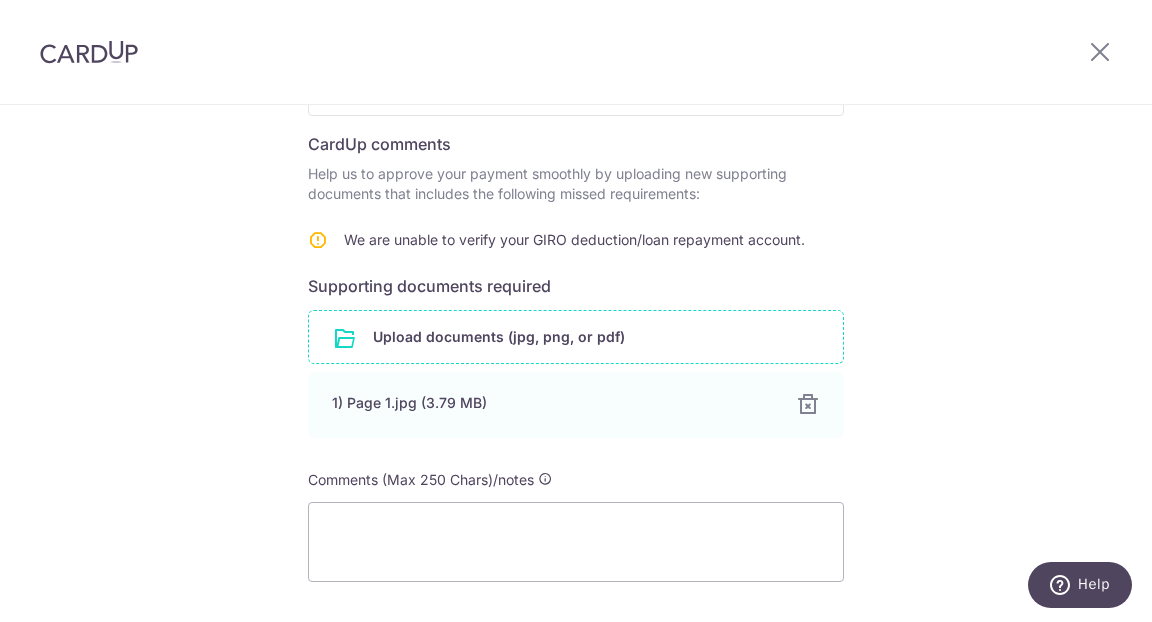 click at bounding box center [576, 337] 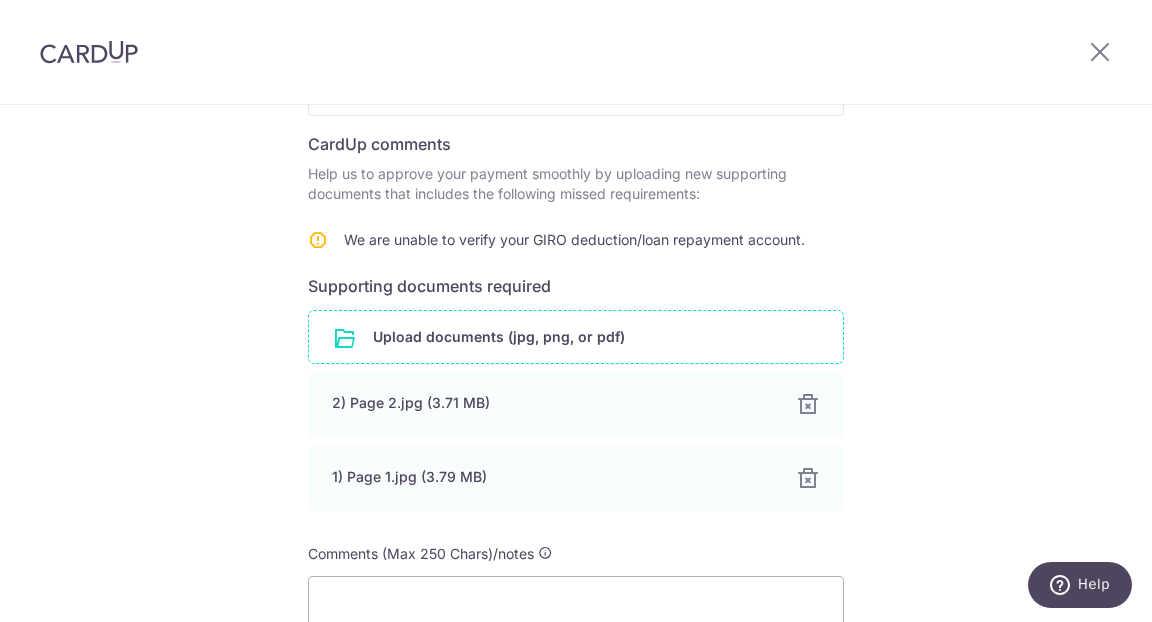 click at bounding box center [576, 337] 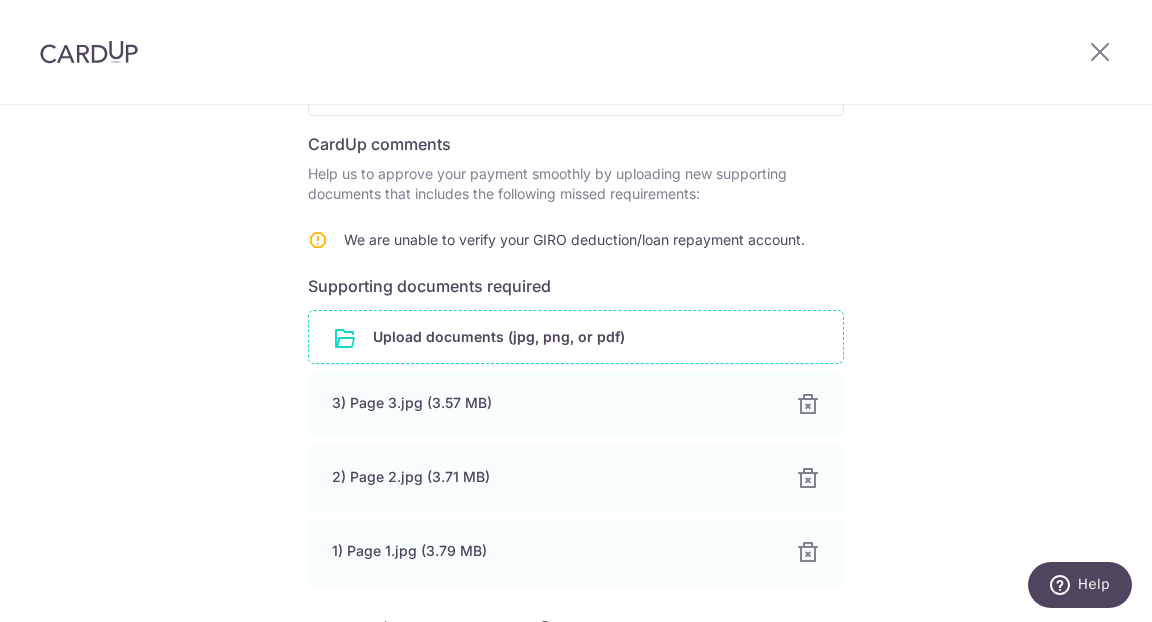 click at bounding box center (576, 337) 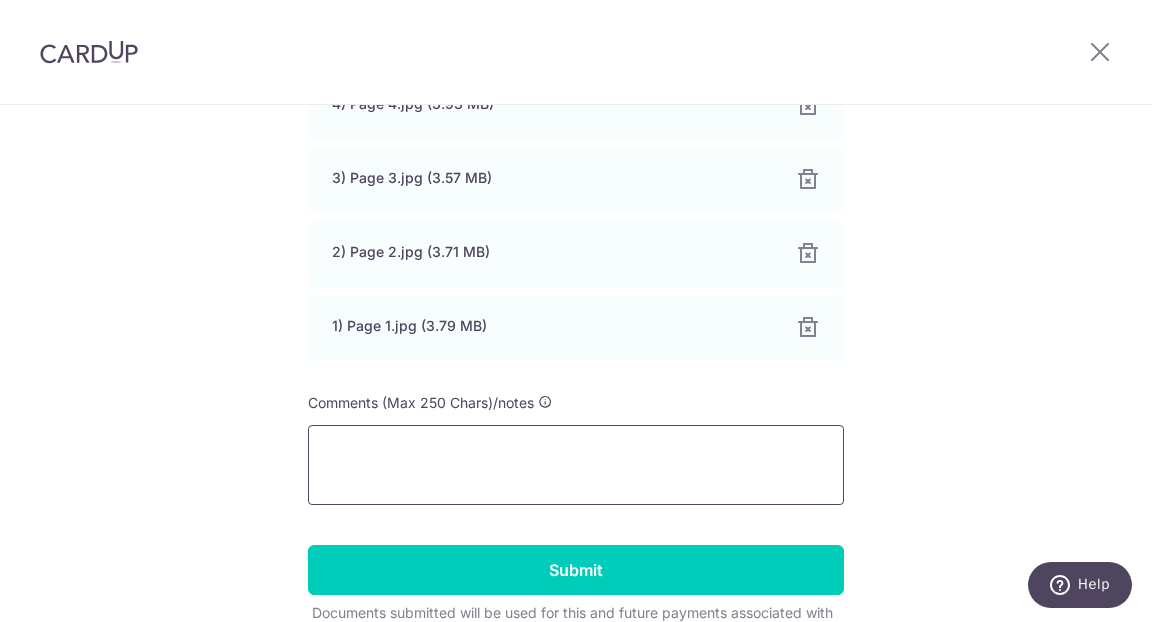 scroll, scrollTop: 623, scrollLeft: 0, axis: vertical 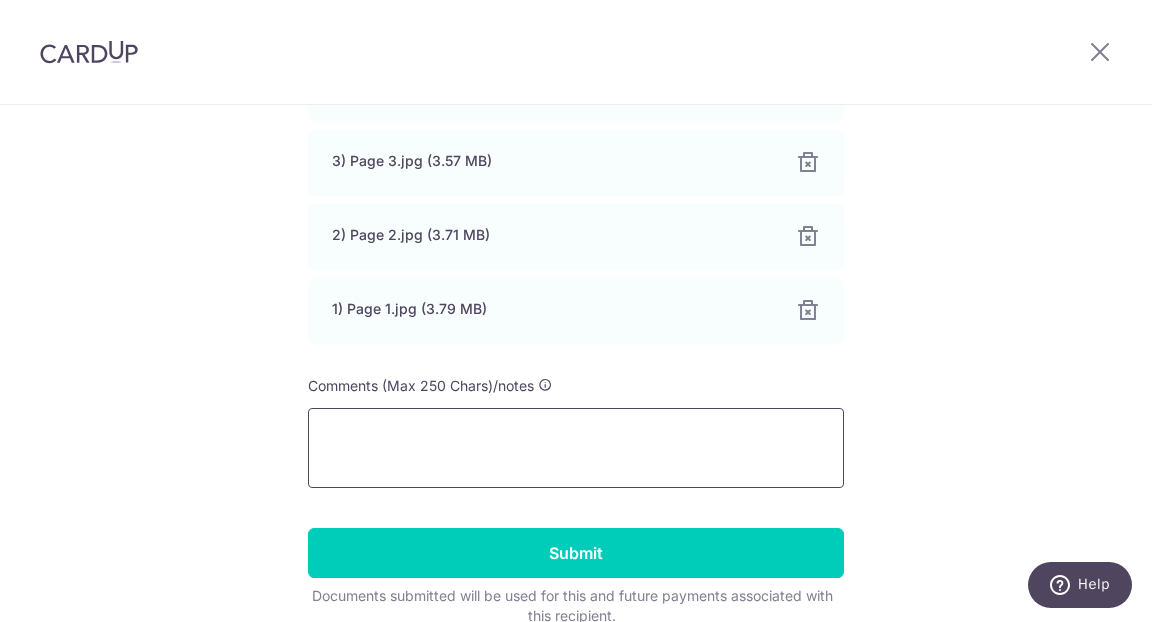 click at bounding box center (576, 448) 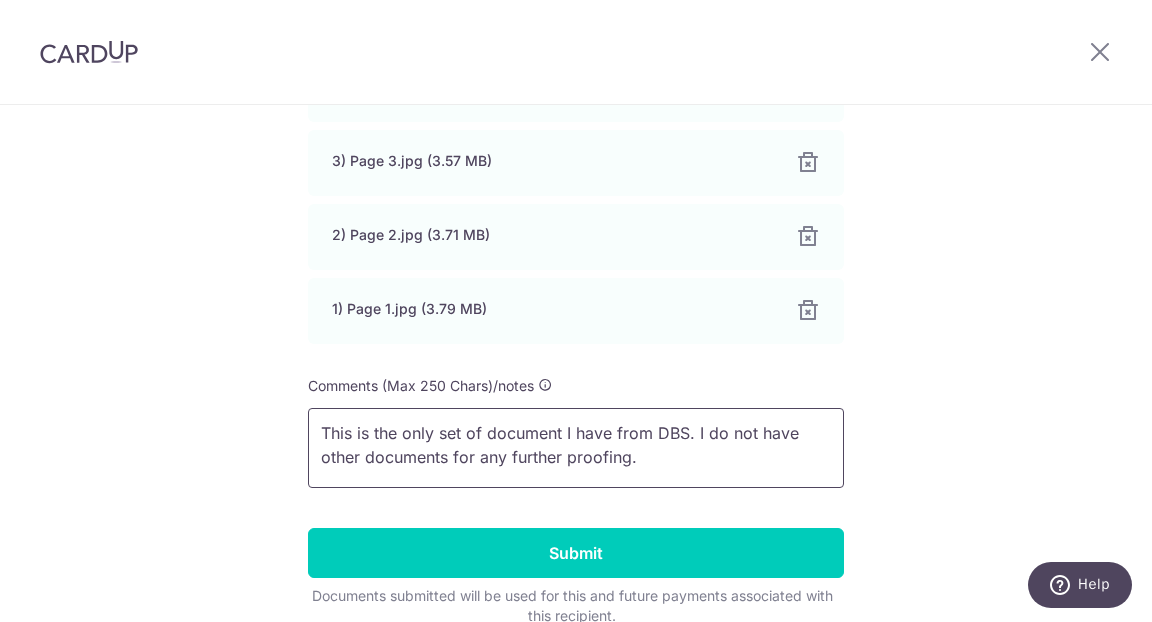 scroll, scrollTop: 701, scrollLeft: 0, axis: vertical 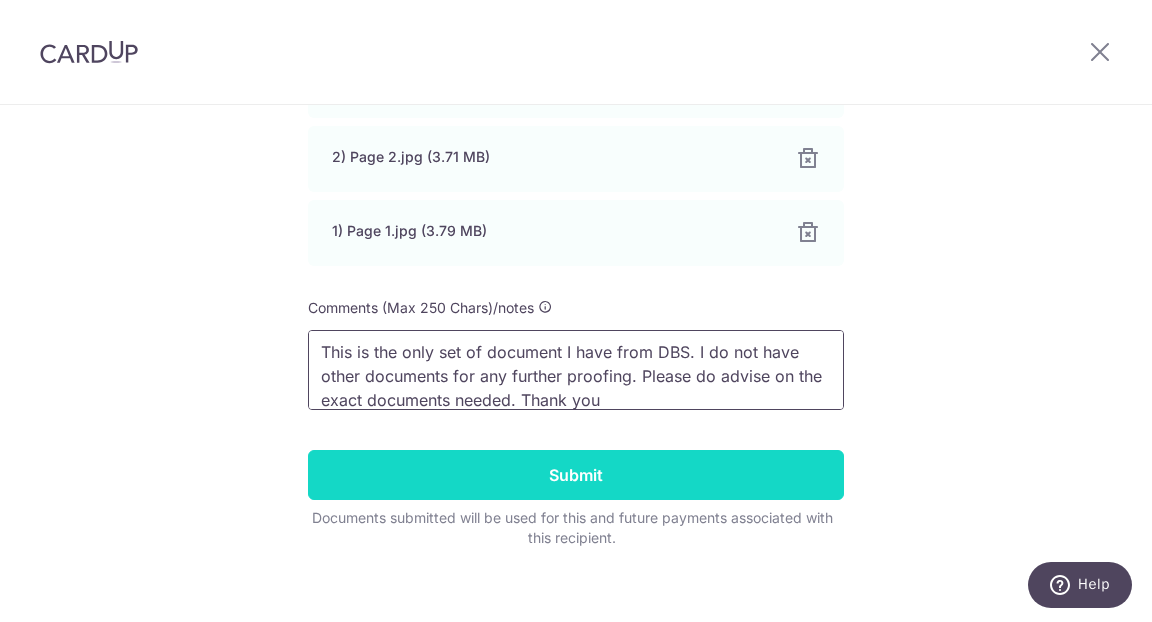 type on "This is the only set of document I have from DBS. I do not have other documents for any further proofing. Please do advise on the exact documents needed. Thank you" 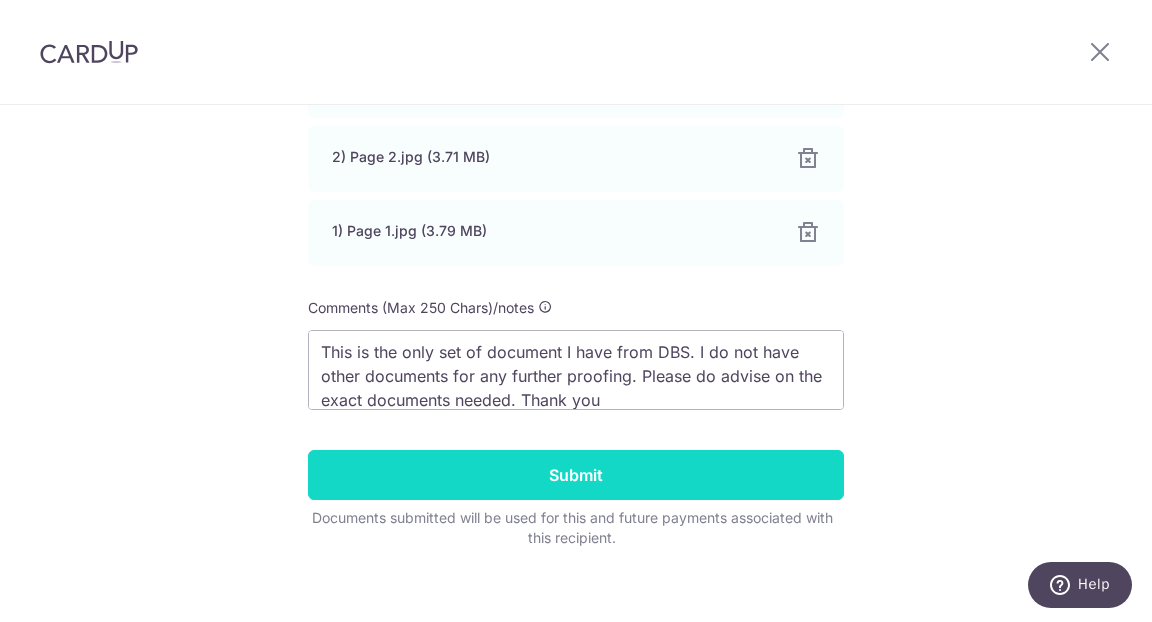 click on "Submit" at bounding box center (576, 475) 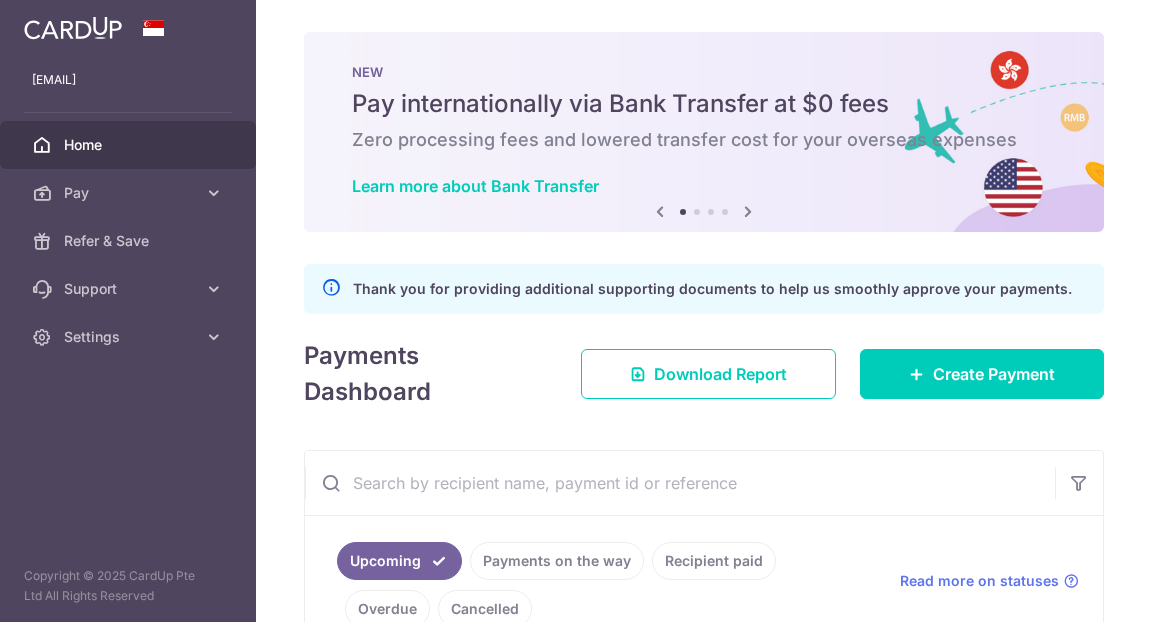 scroll, scrollTop: 0, scrollLeft: 0, axis: both 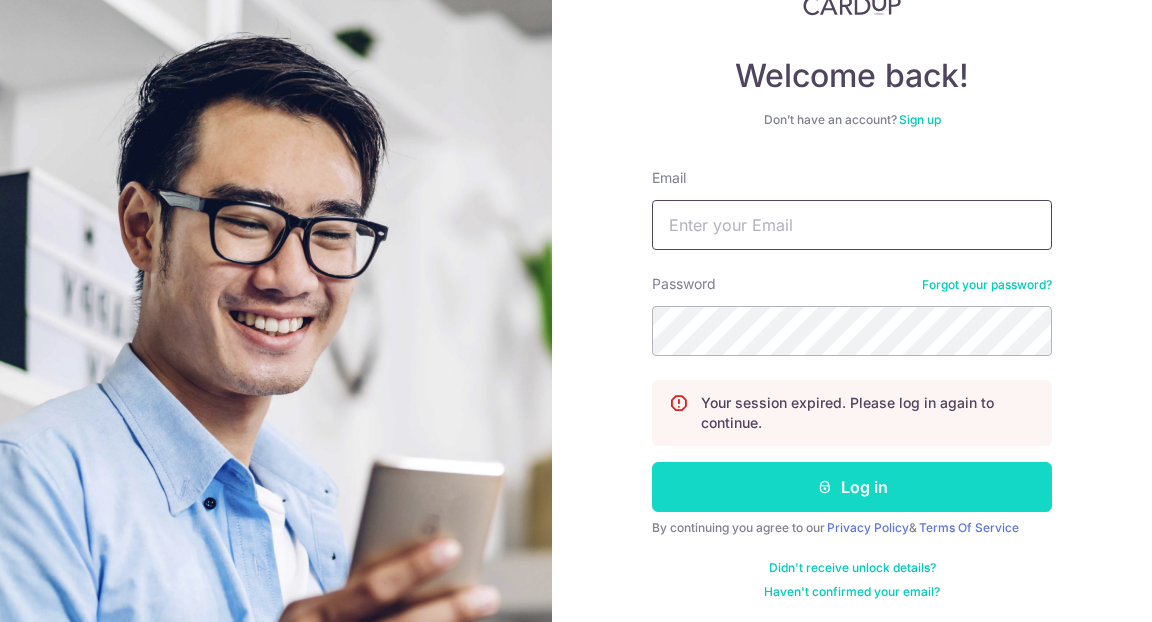 type on "[EMAIL]" 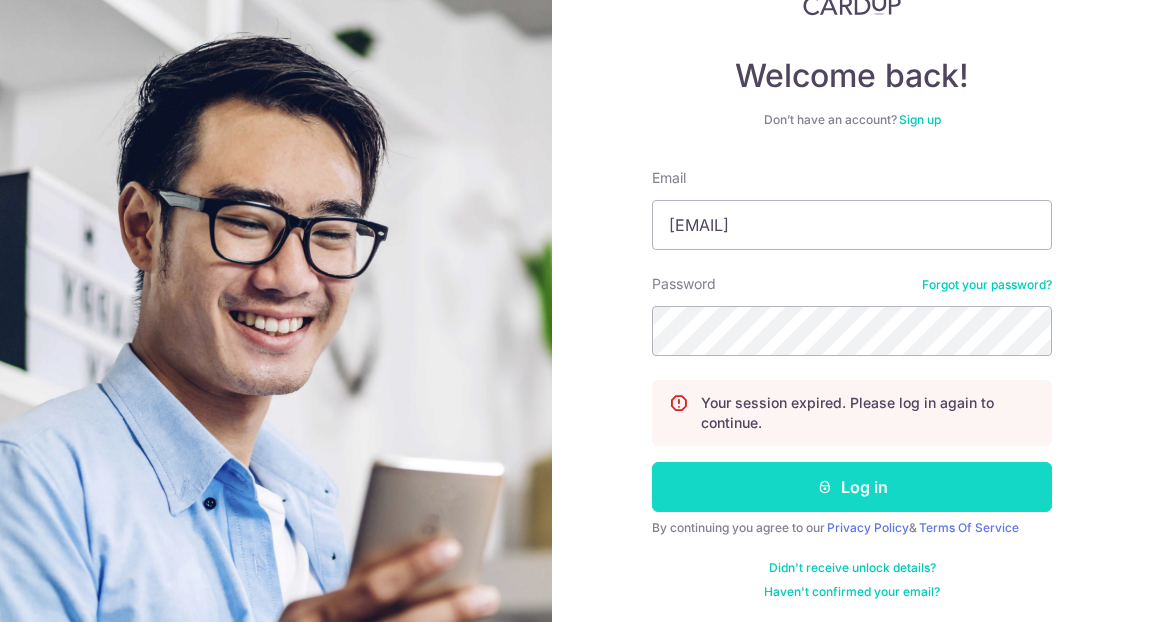 click on "Log in" at bounding box center (852, 487) 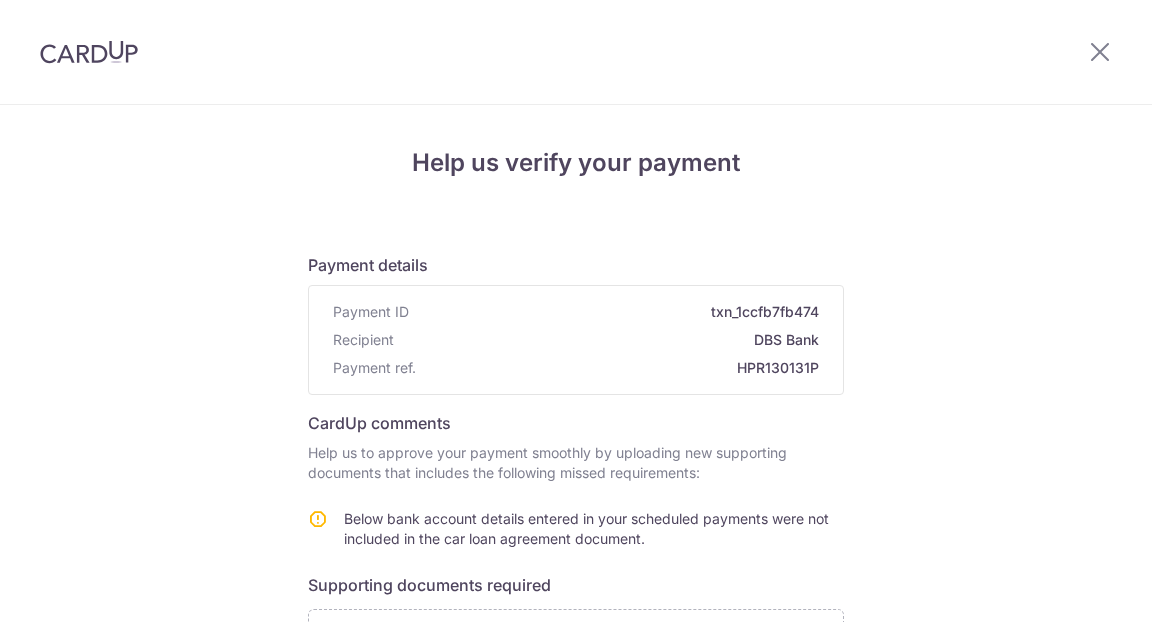 scroll, scrollTop: 0, scrollLeft: 0, axis: both 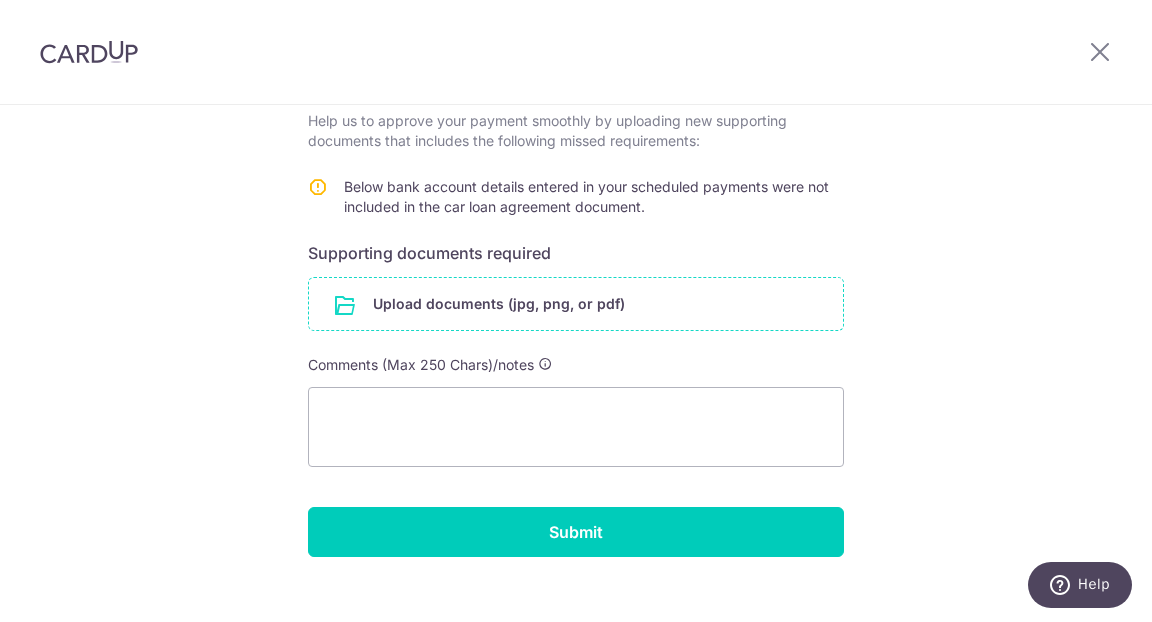 click at bounding box center (576, 304) 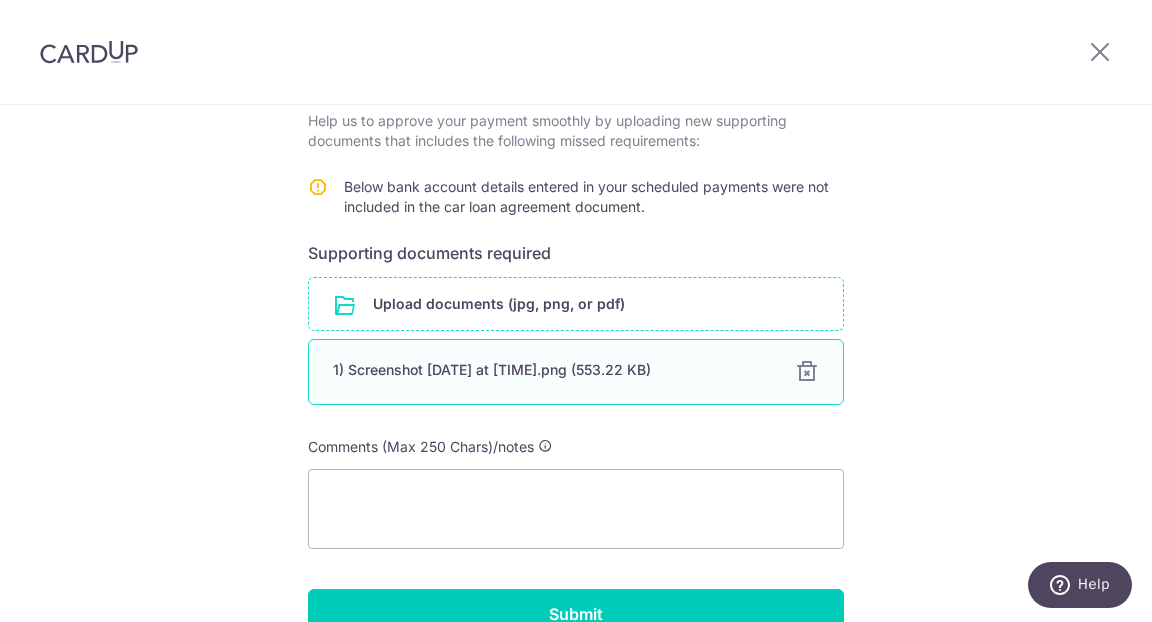 click on "1) Screenshot 2025-08-05 at 3.23.53 PM.png (553.22 KB)" at bounding box center (552, 370) 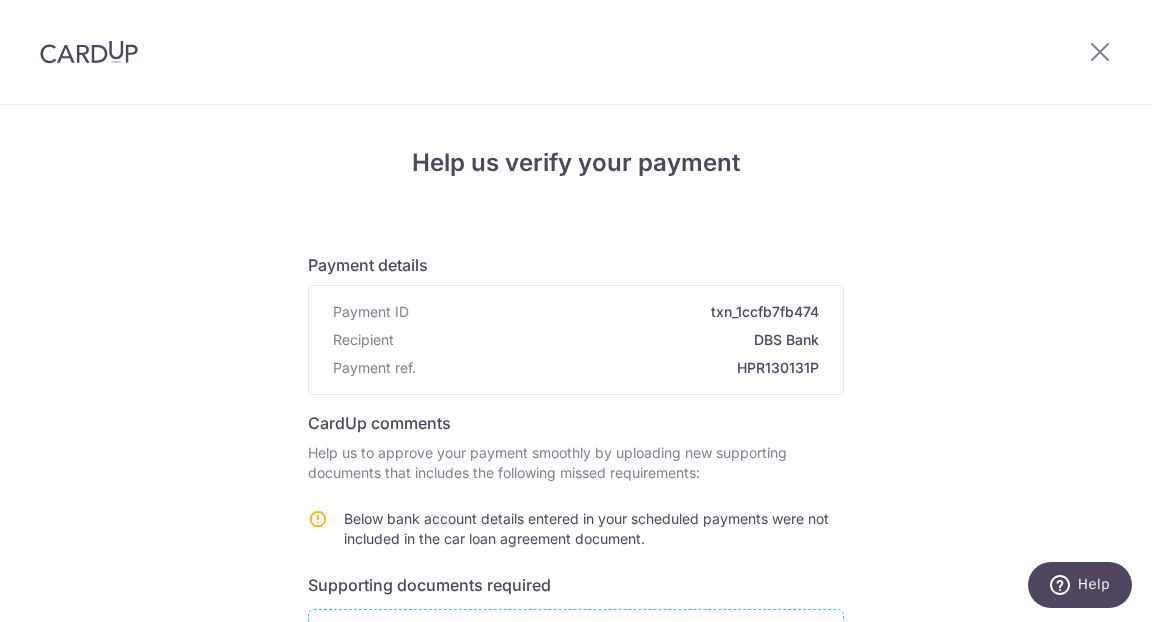scroll, scrollTop: 441, scrollLeft: 0, axis: vertical 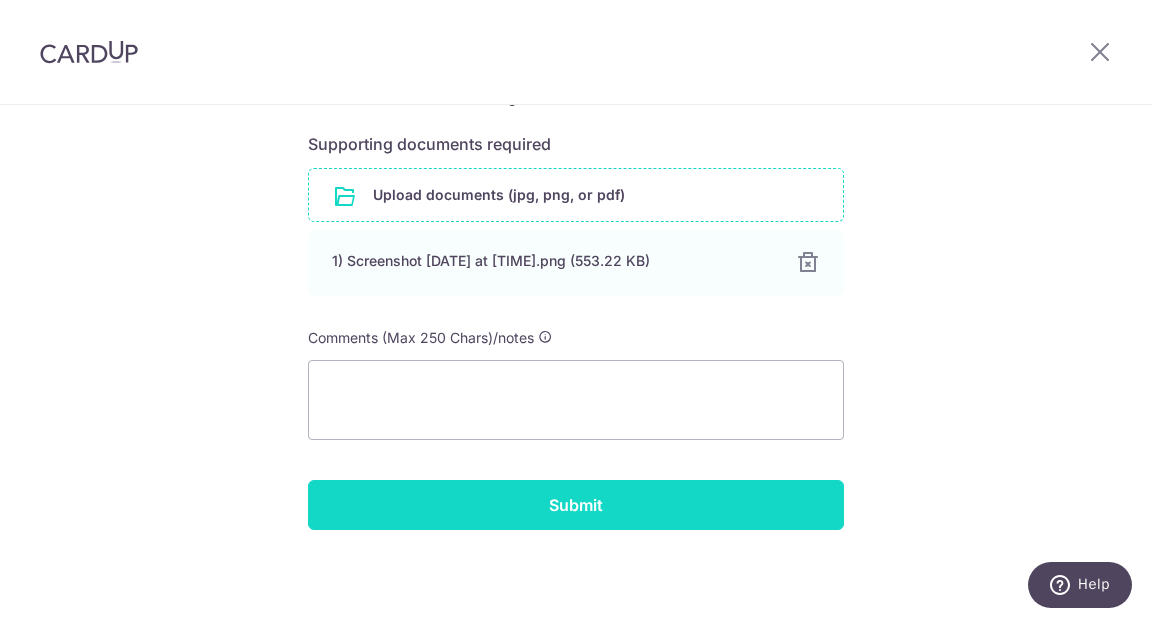 click on "Submit" at bounding box center (576, 505) 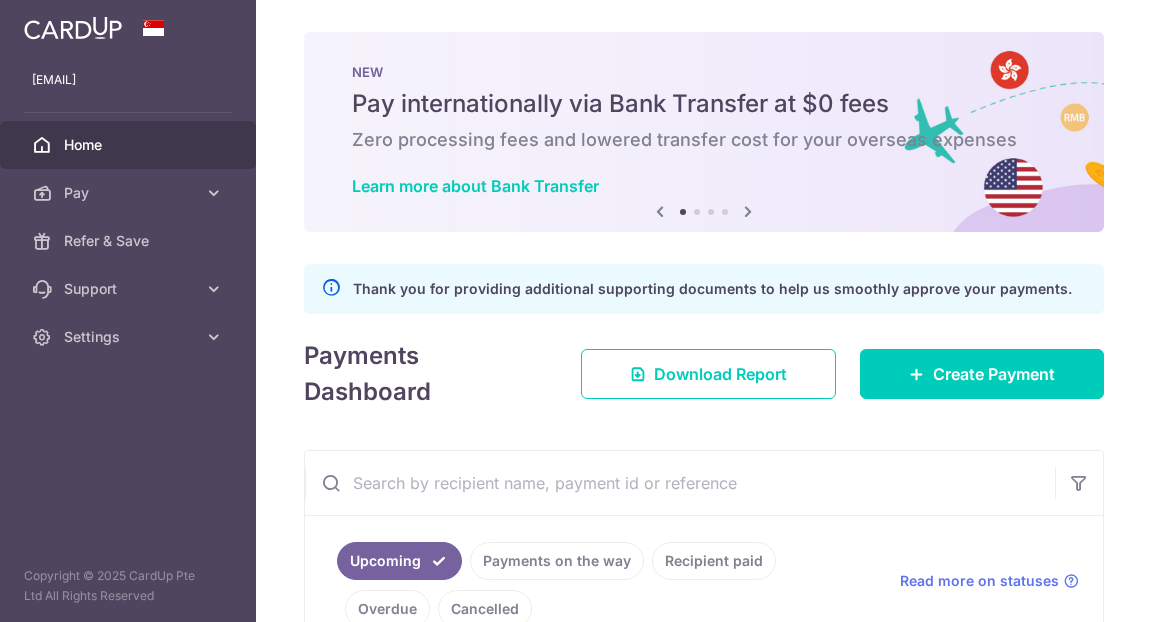 scroll, scrollTop: 0, scrollLeft: 0, axis: both 